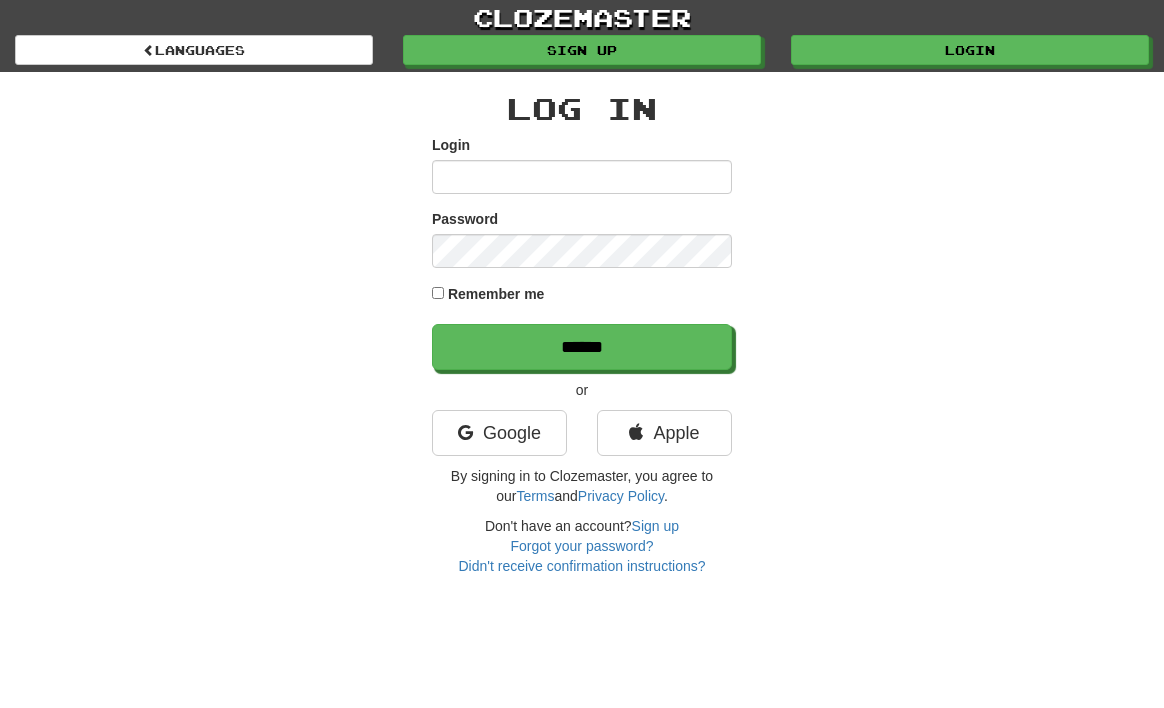 scroll, scrollTop: 0, scrollLeft: 0, axis: both 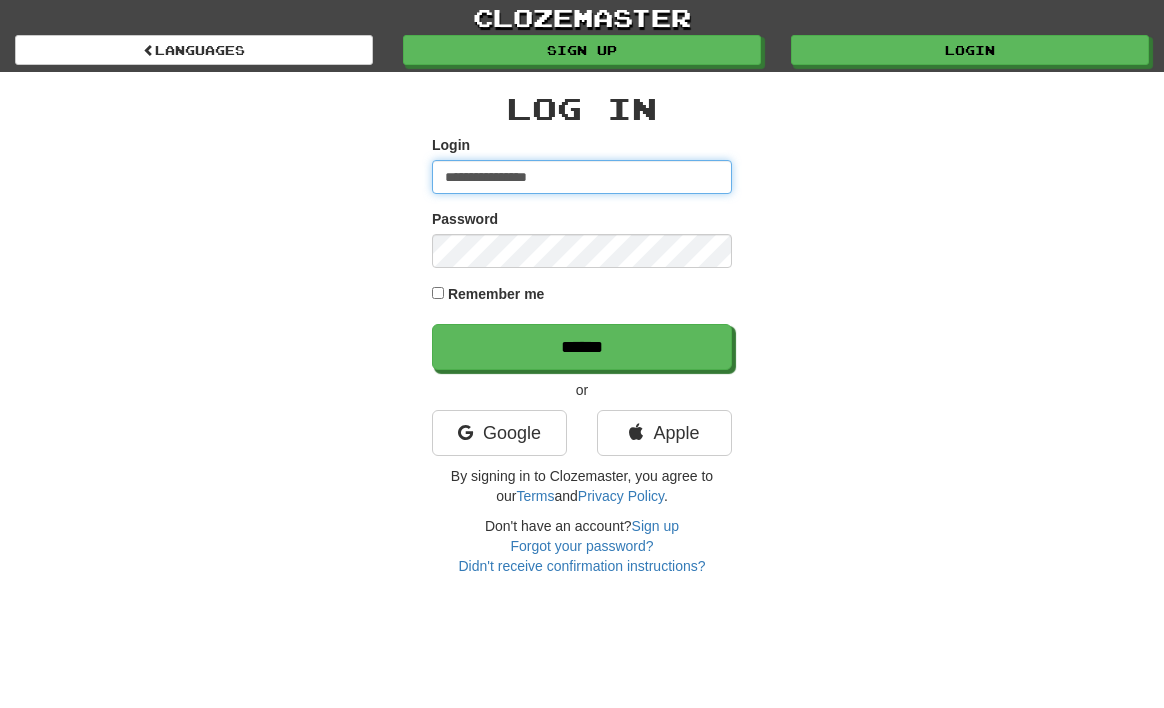 type on "**********" 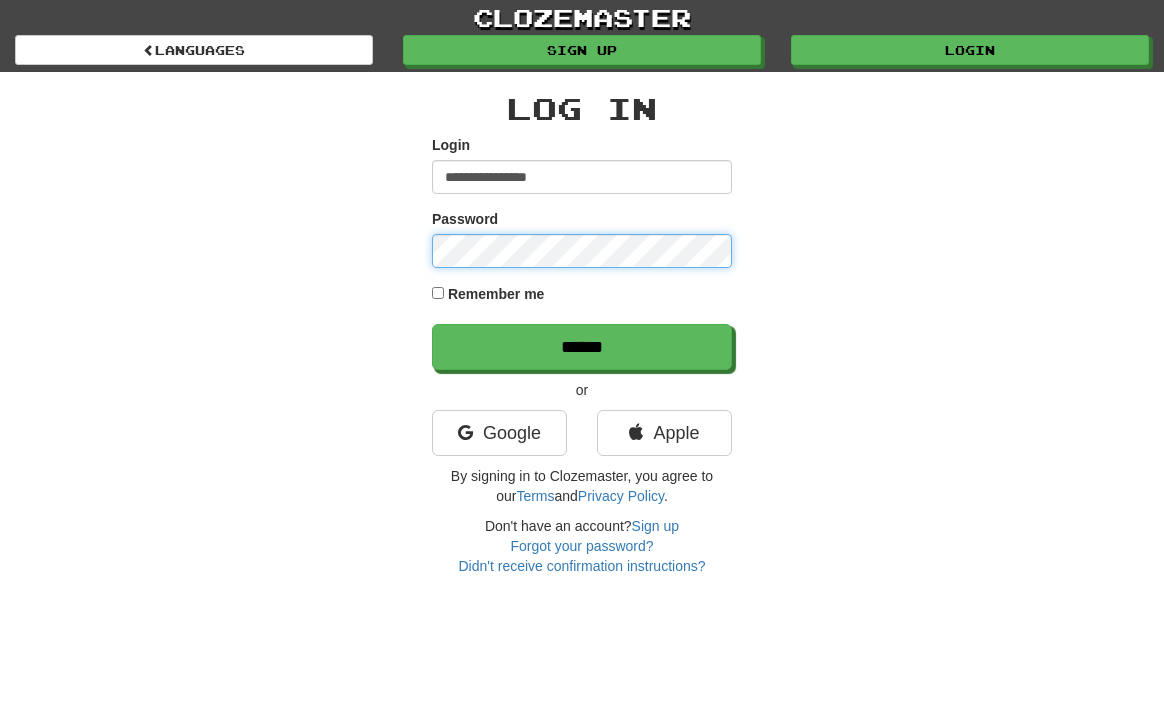 click on "******" at bounding box center [582, 347] 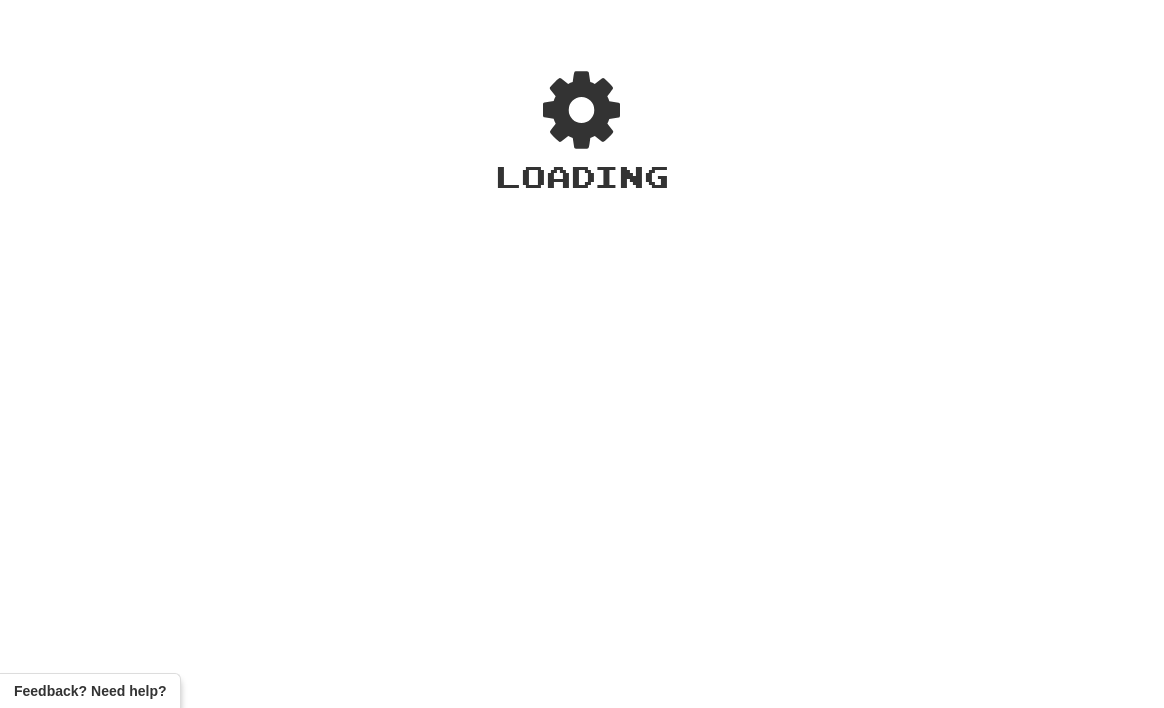 scroll, scrollTop: 0, scrollLeft: 0, axis: both 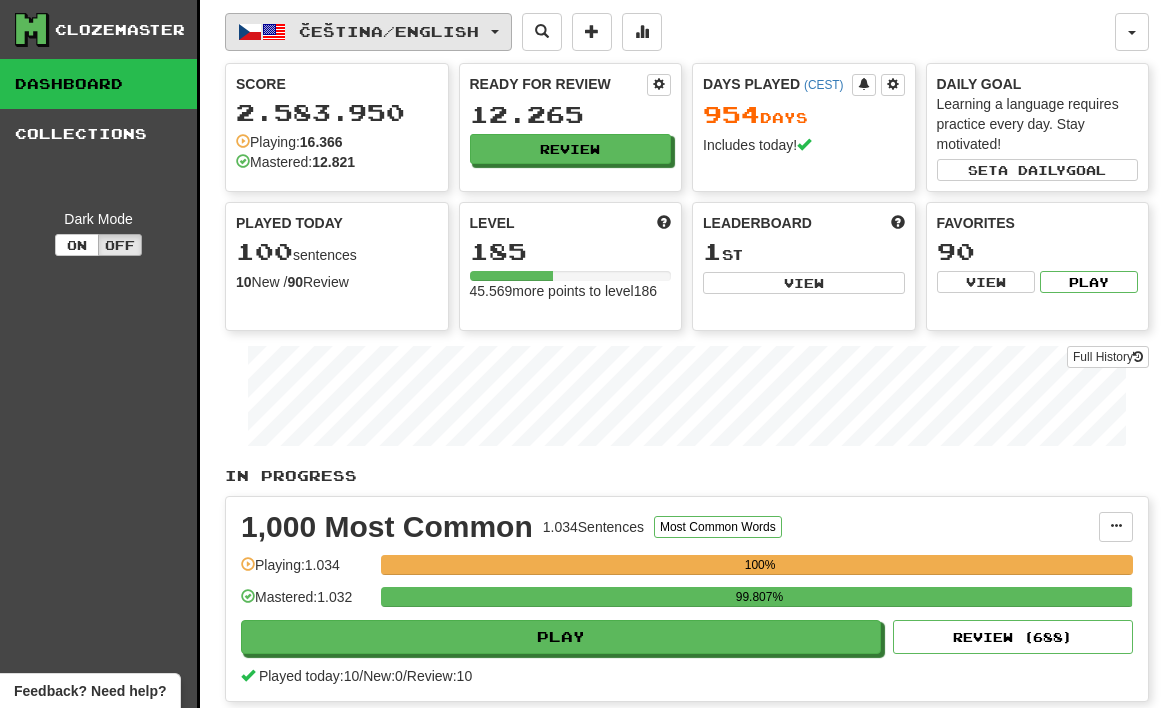 click on "Čeština  /  English" at bounding box center (368, 32) 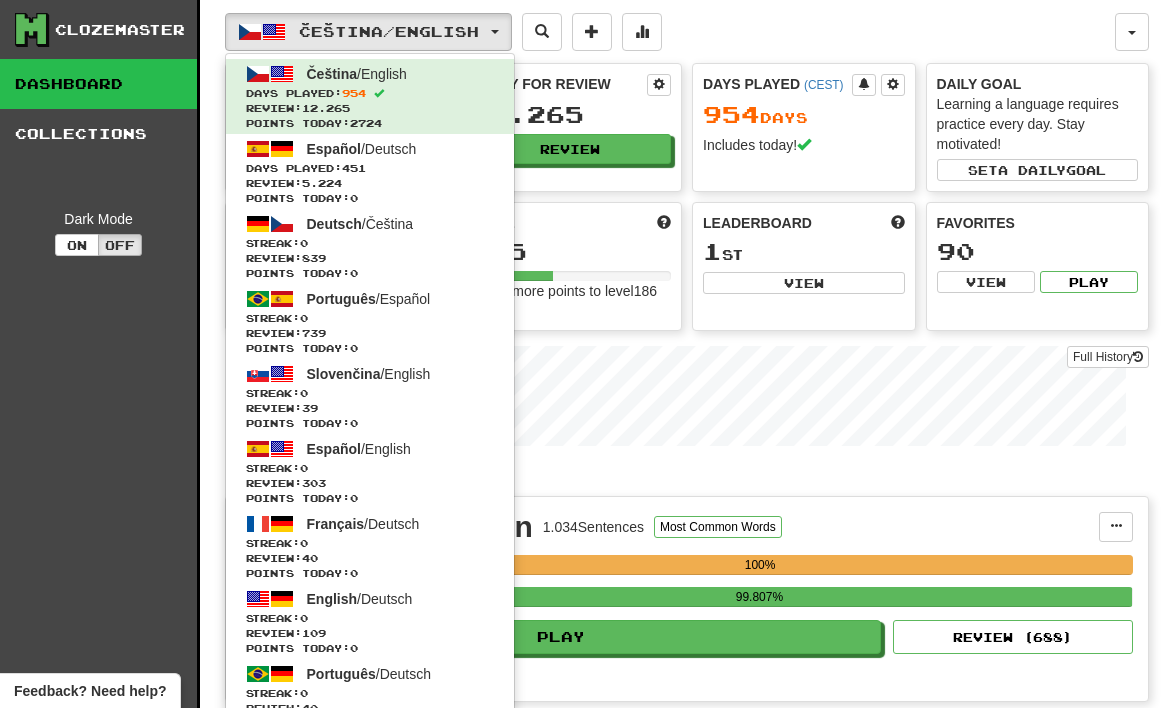 click on "Čeština  /  English Čeština  /  English Days Played:  954   Review:  12.265 Points today:  2724 Español  /  Deutsch Days Played:  451   Review:  5.224 Points today:  0 Deutsch  /  Čeština Streak:  0   Review:  839 Points today:  0 Português  /  Español Streak:  0   Review:  739 Points today:  0 Slovenčina  /  English Streak:  0   Review:  39 Points today:  0 Español  /  English Streak:  0   Review:  303 Points today:  0 Français  /  Deutsch Streak:  0   Review:  40 Points today:  0 English  /  Deutsch Streak:  0   Review:  109 Points today:  0 Português  /  Deutsch Streak:  0   Review:  40 Points today:  0 Română  /  English Streak:  0   Review:  20 Points today:  0 Latina  /  English Streak:  0   Review:  30 Points today:  0 Čeština  /  Français Streak:  0   Review:  0 Points today:  0 Deutsch  /  English Streak:  0   Review:  0 Points today:  0 English  /  Čeština Streak:  0   Review:  0 Points today:  0 Hrvatski  /  English Streak:  0   Review:  0 Points today:  0 Português  /  English" at bounding box center (670, 32) 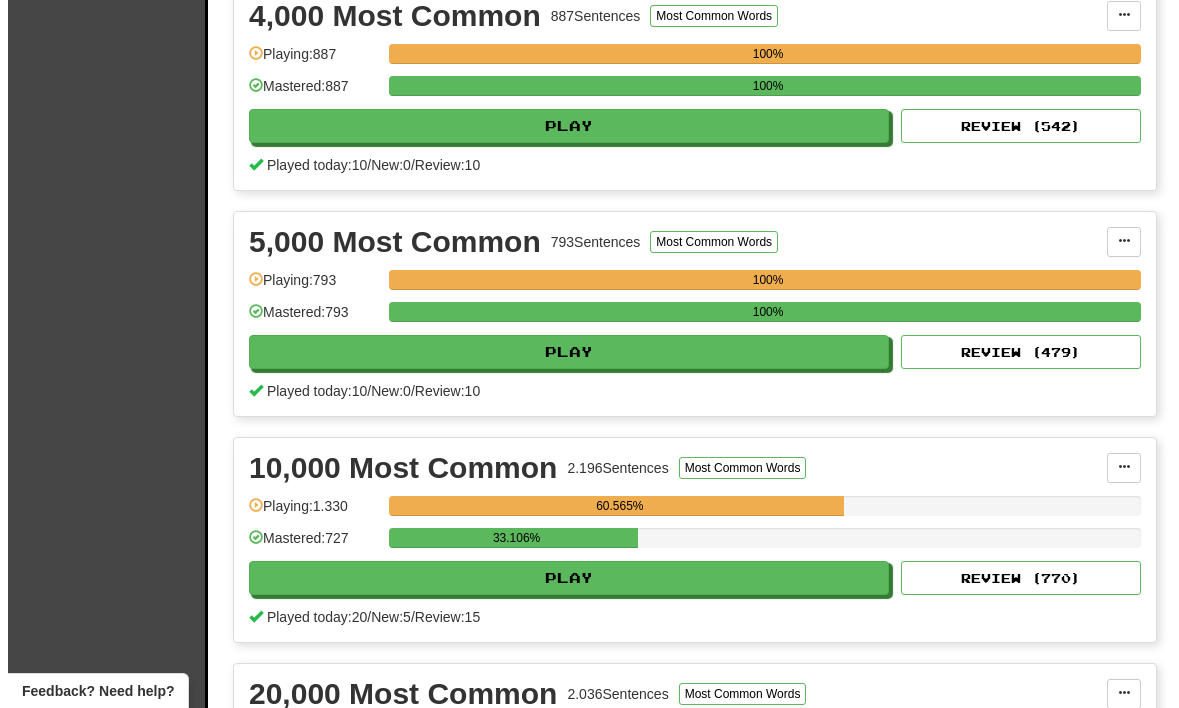 scroll, scrollTop: 1306, scrollLeft: 0, axis: vertical 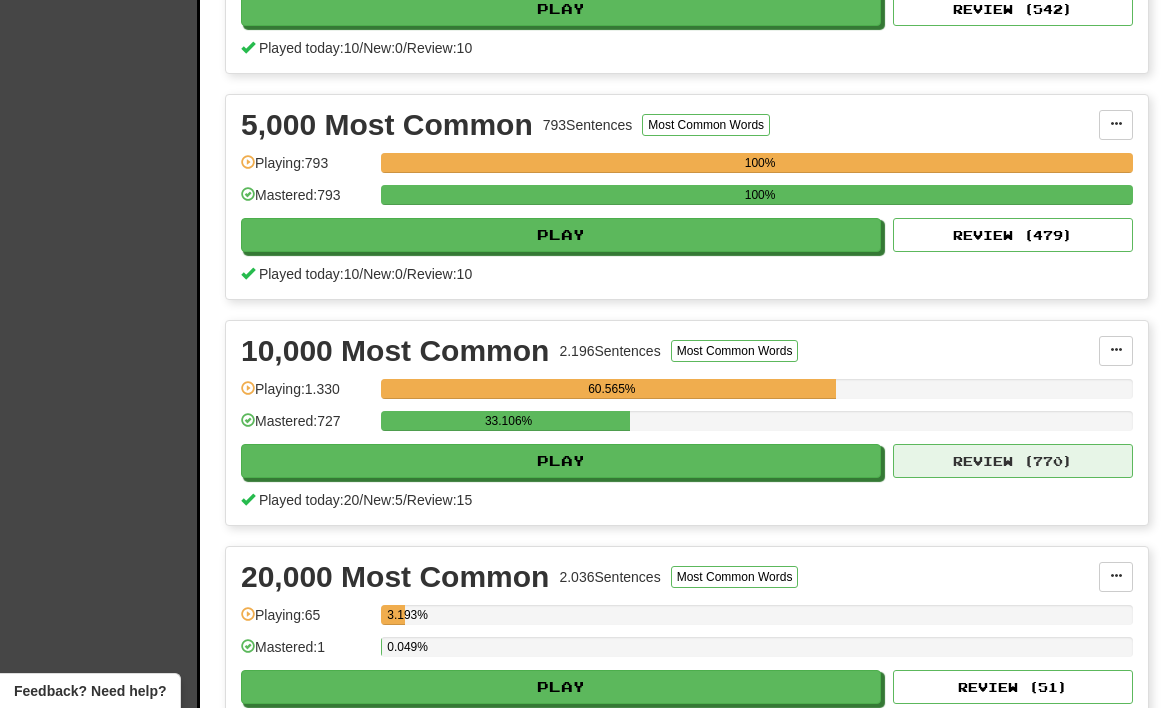 click on "Review ( 770 )" at bounding box center [1013, 461] 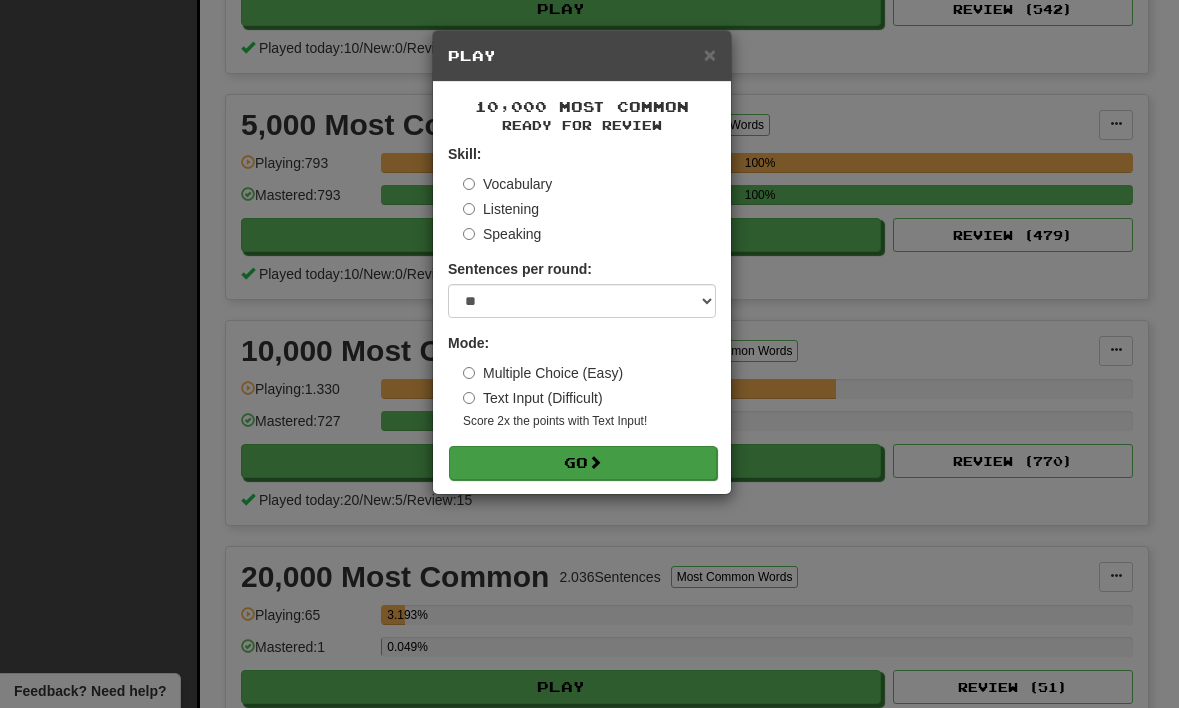 click on "Go" at bounding box center [583, 463] 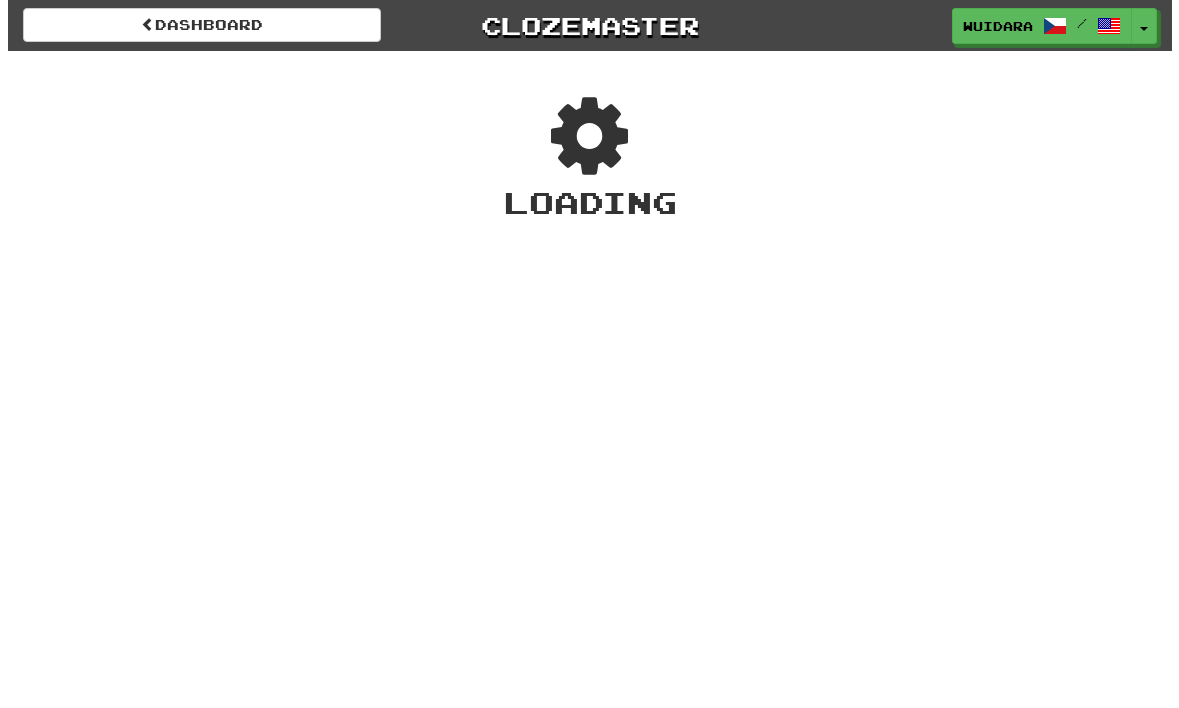 scroll, scrollTop: 0, scrollLeft: 0, axis: both 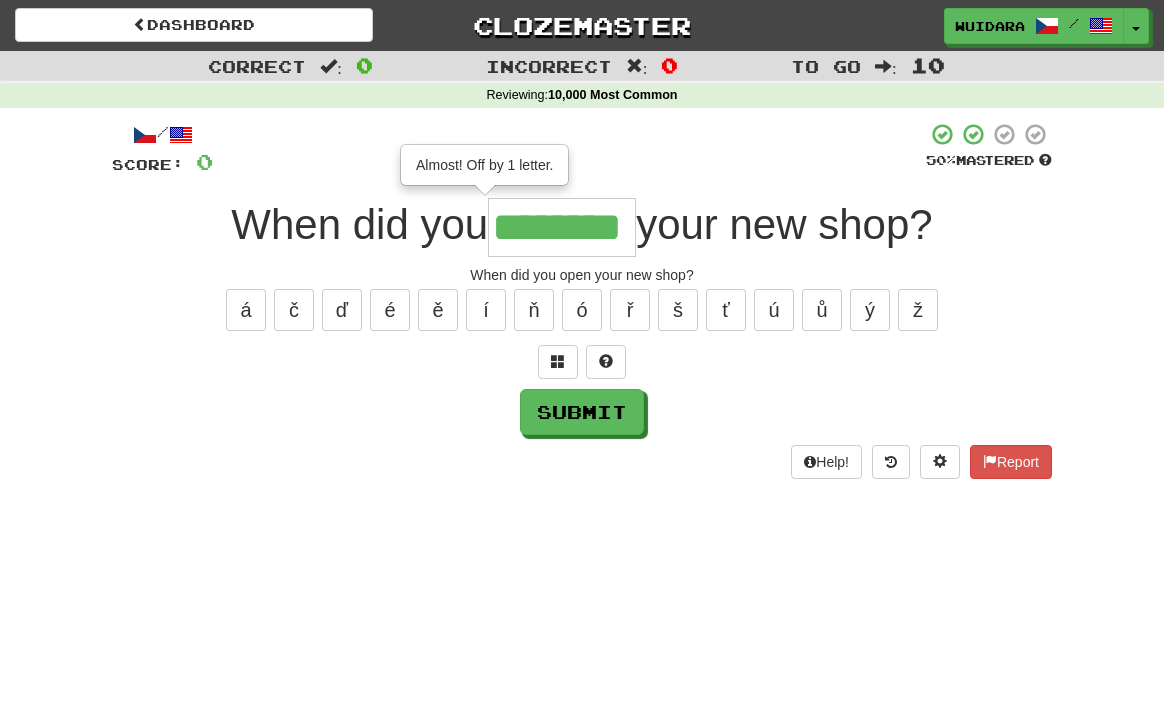 type on "********" 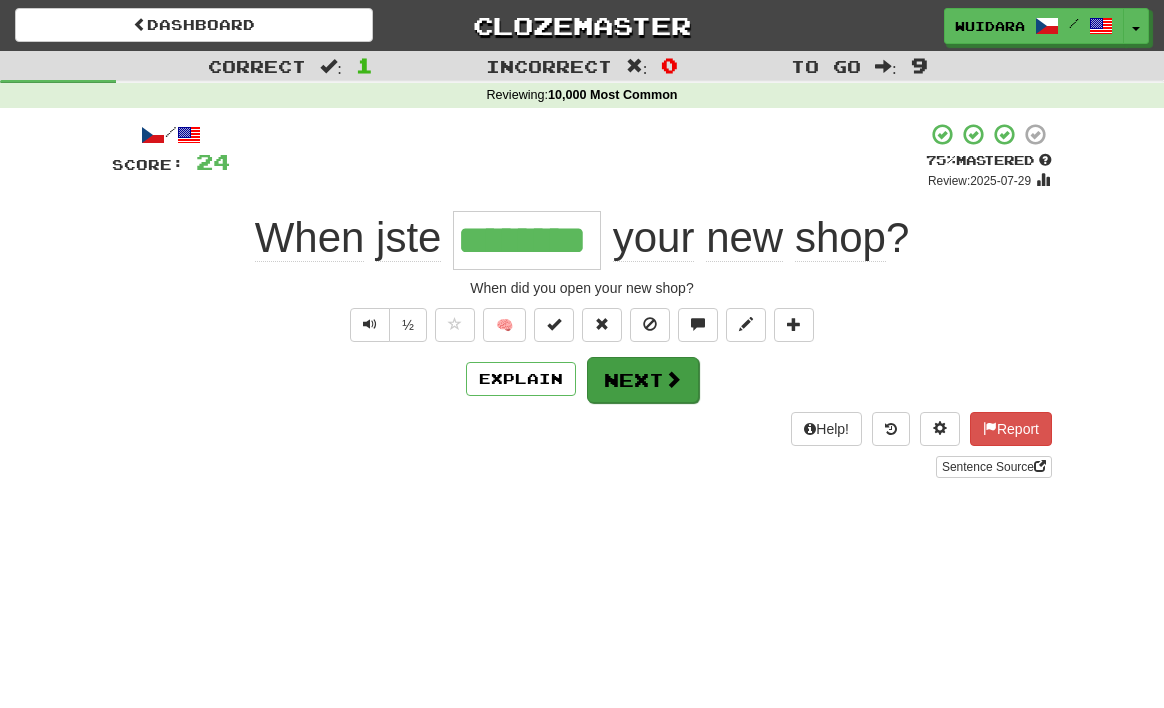 click on "Next" at bounding box center [643, 380] 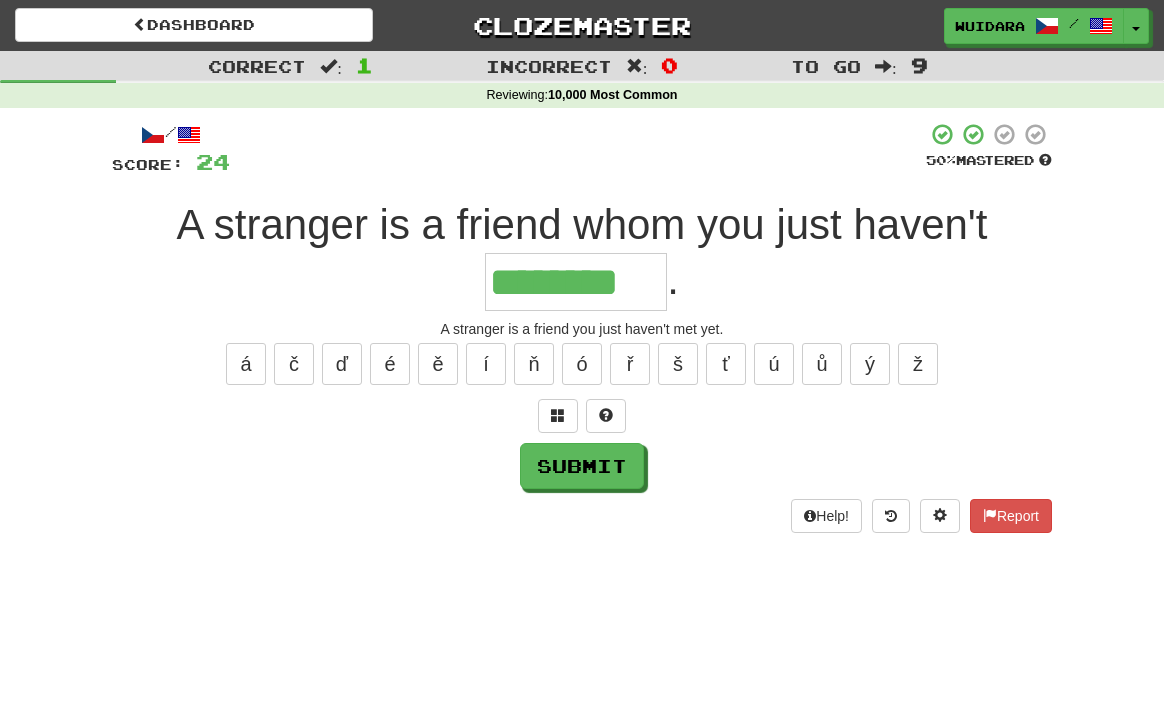 type on "********" 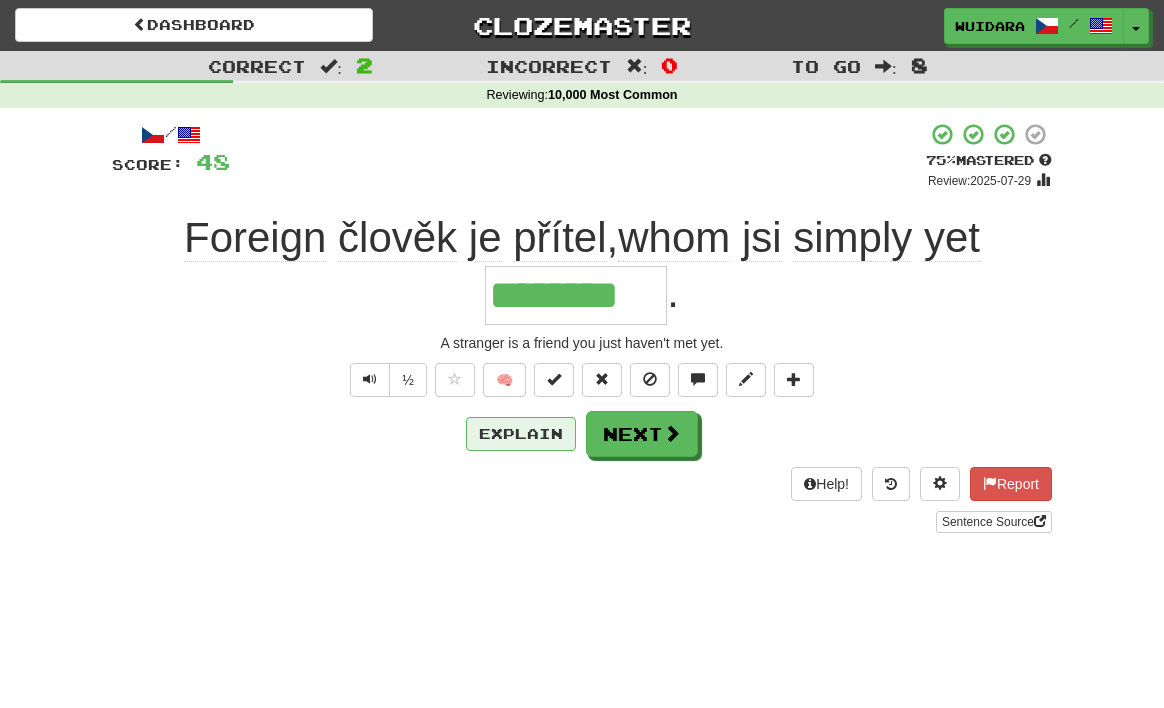 click on "Explain" at bounding box center [521, 434] 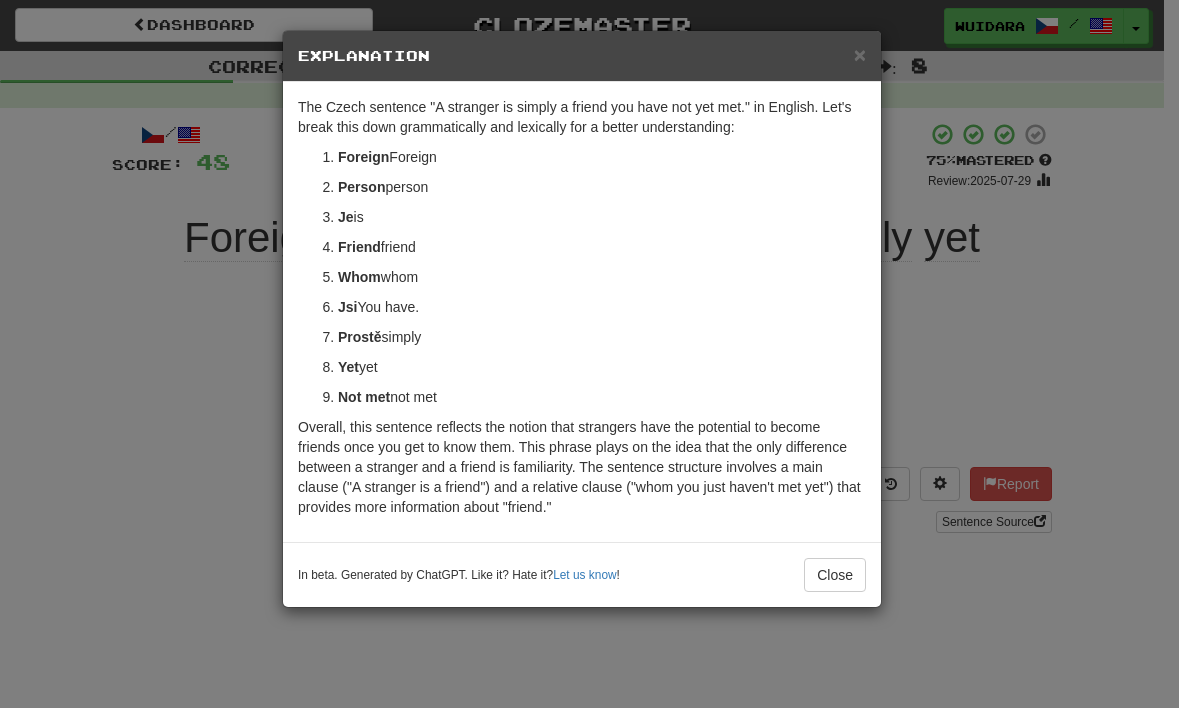 scroll, scrollTop: 0, scrollLeft: 0, axis: both 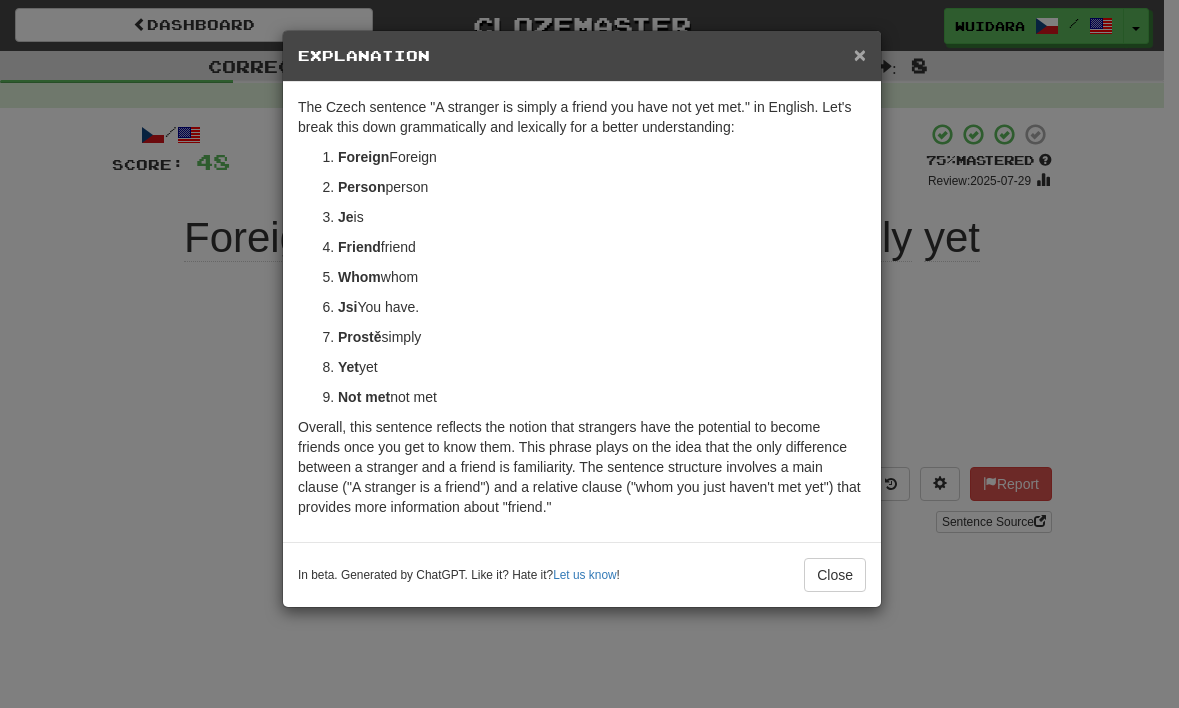 click on "×" at bounding box center [860, 54] 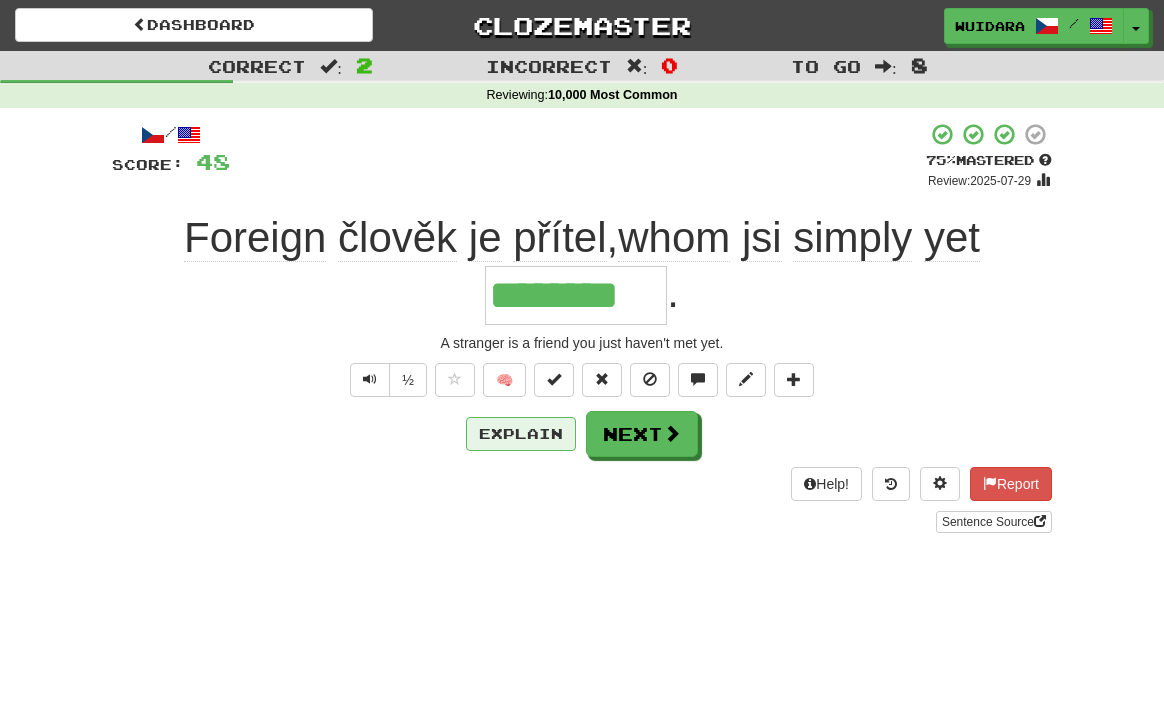 click on "Explain" at bounding box center (521, 434) 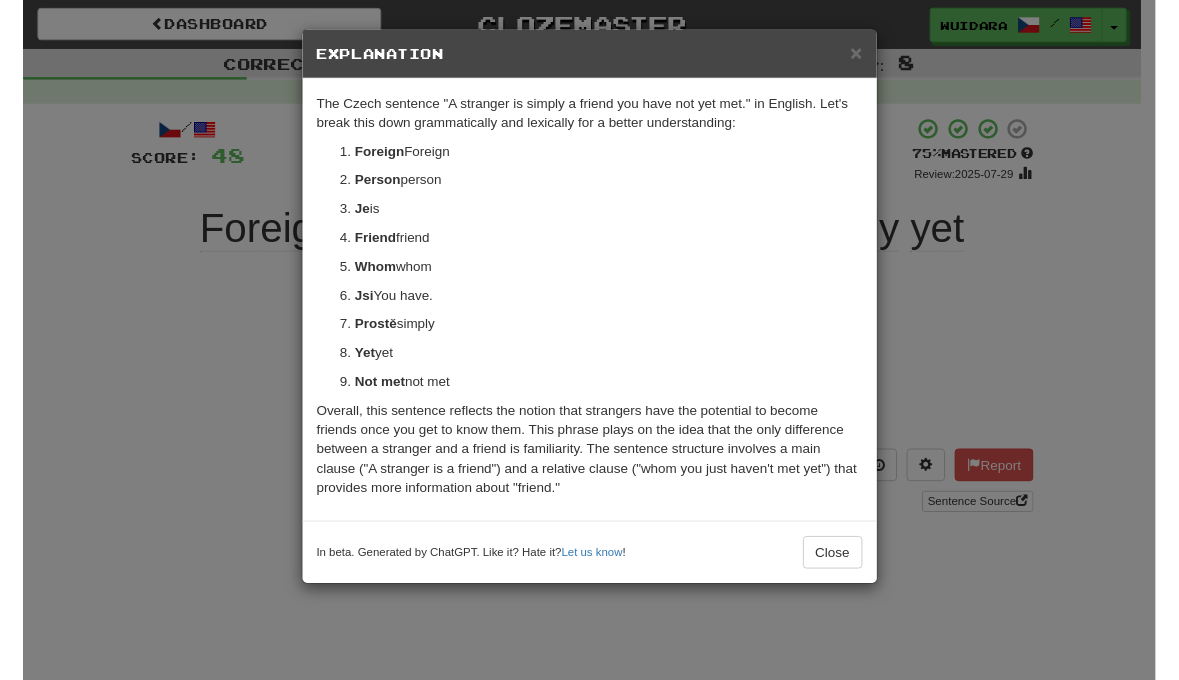 scroll, scrollTop: 113, scrollLeft: 0, axis: vertical 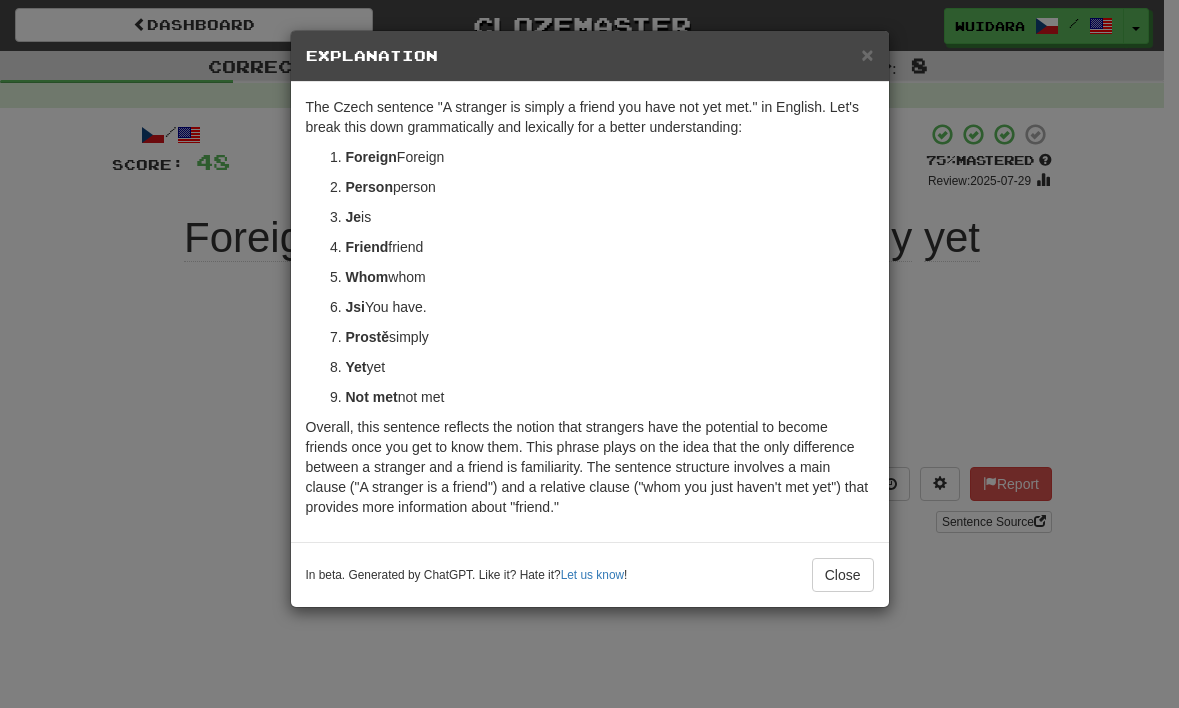 click on "Explanation The Czech sentence "A stranger is simply a friend you have not yet met." in English. Let's break this down grammatically and lexically for a better understanding:
Foreign : This word means "foreign" or "strange" in English. It is an adjective describing "person," and it's in the nominative case because it's the subject attribute in this context.
Person : This is a noun meaning "person" or "human" and is in the nominative singular form. In combination with "foreign," it translates to "stranger," meaning someone you don't know.
is : This is the third person singular form of the verb "to be," which means "is" in English. It functions as the linking verb between the subject ("Foreign person") and the subject complement ("friend").
Friend : This noun means "friend" in English and is in the nominative singular form because it is the subject complement, describing what "foreign person" is." at bounding box center [589, 354] 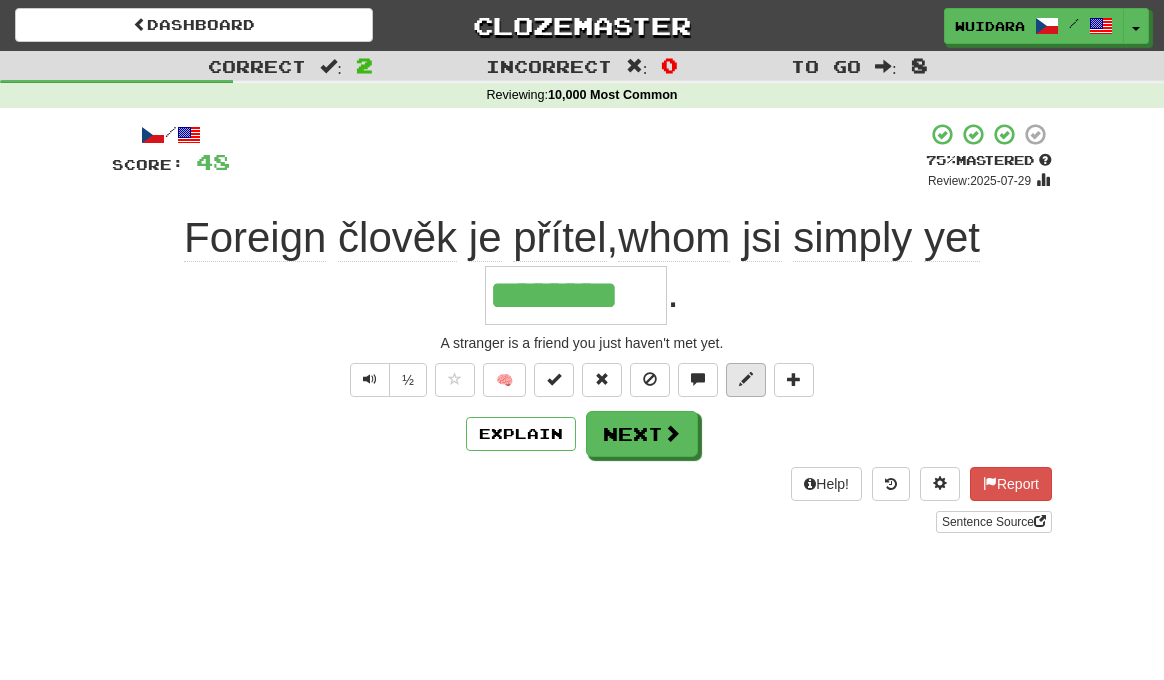 click at bounding box center (746, 379) 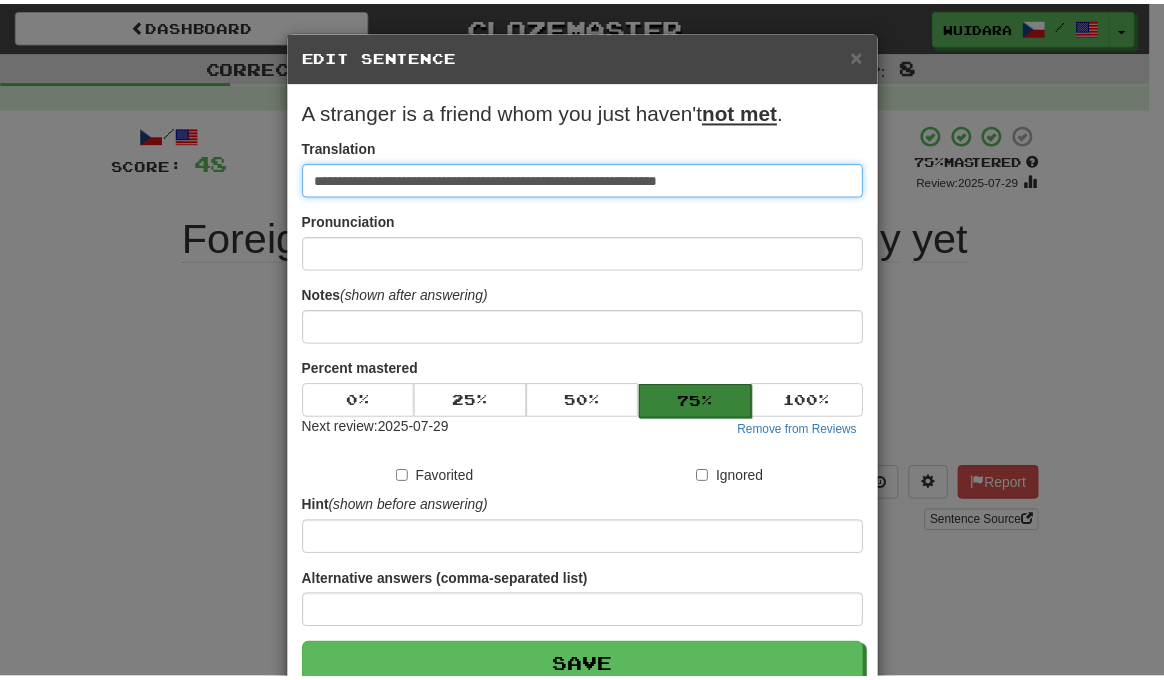scroll, scrollTop: 4, scrollLeft: 0, axis: vertical 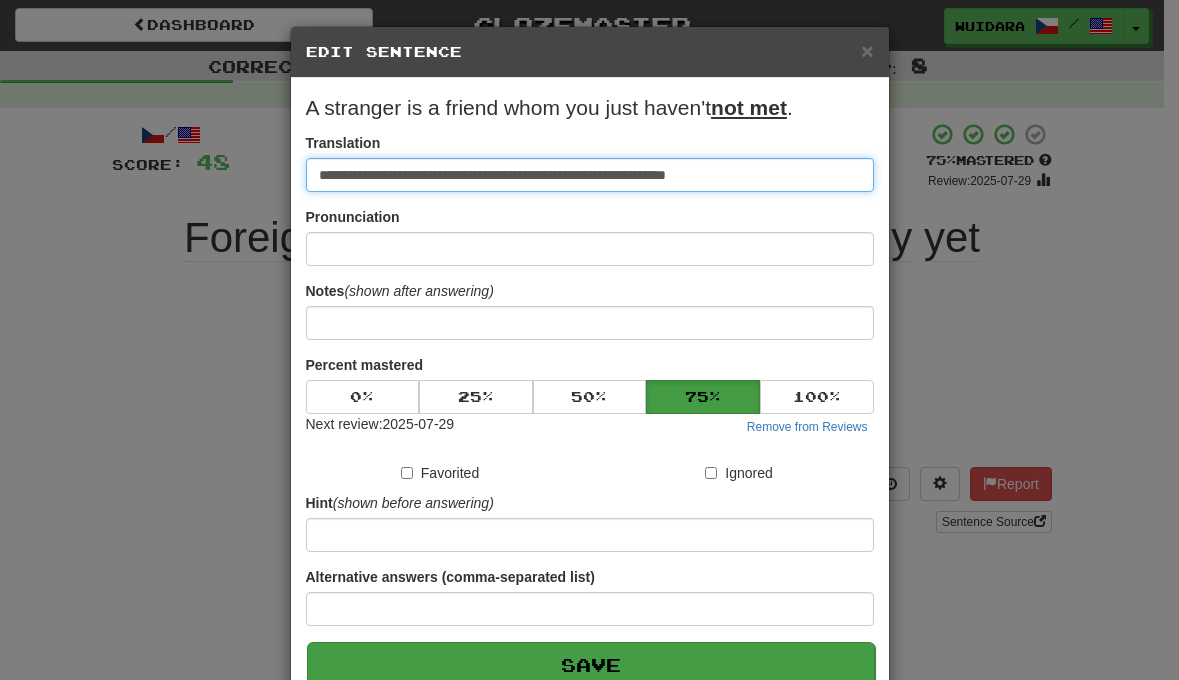 type on "**********" 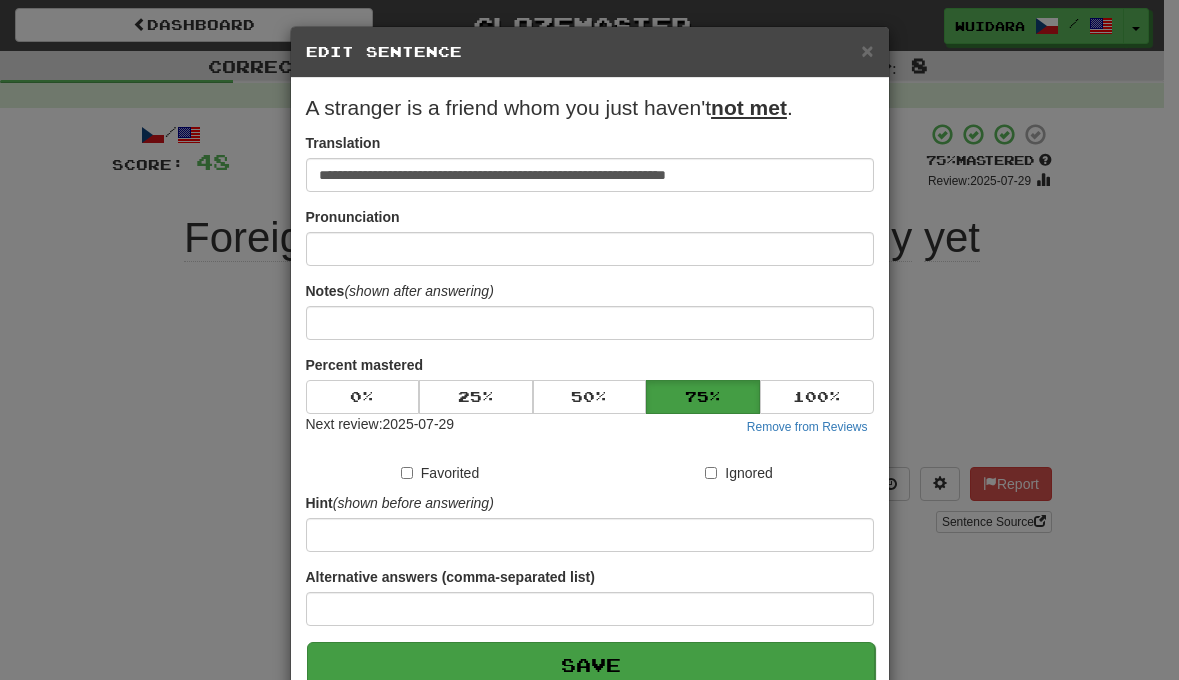 click on "Save" at bounding box center [591, 665] 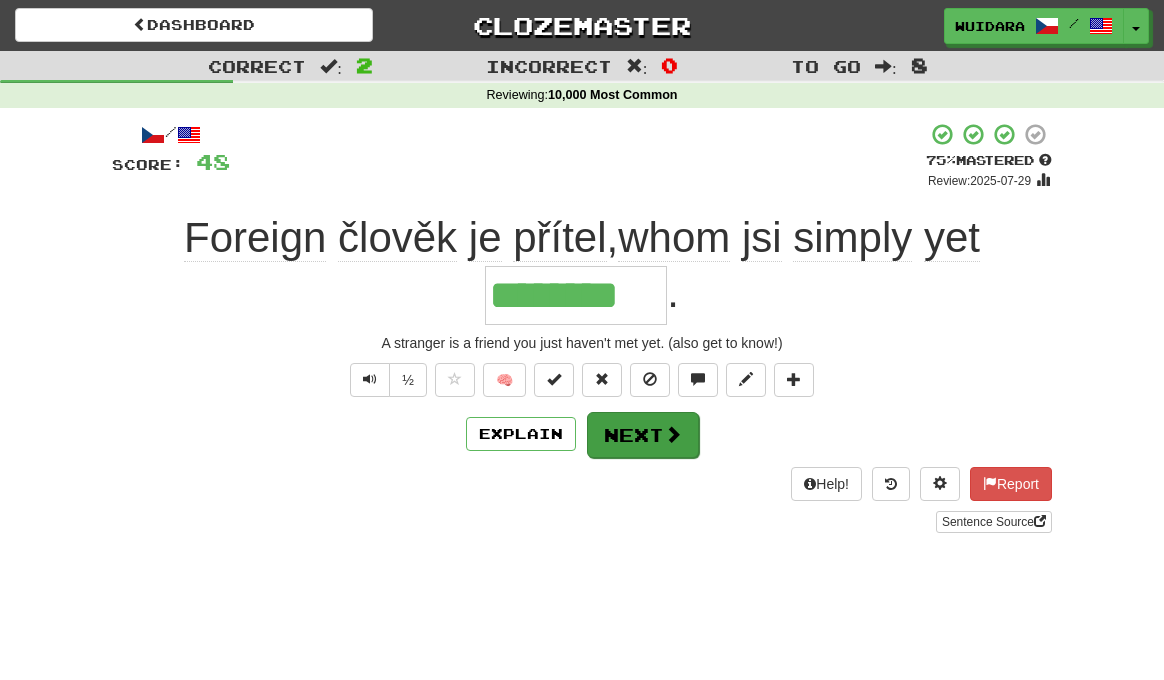 click on "Next" at bounding box center (643, 435) 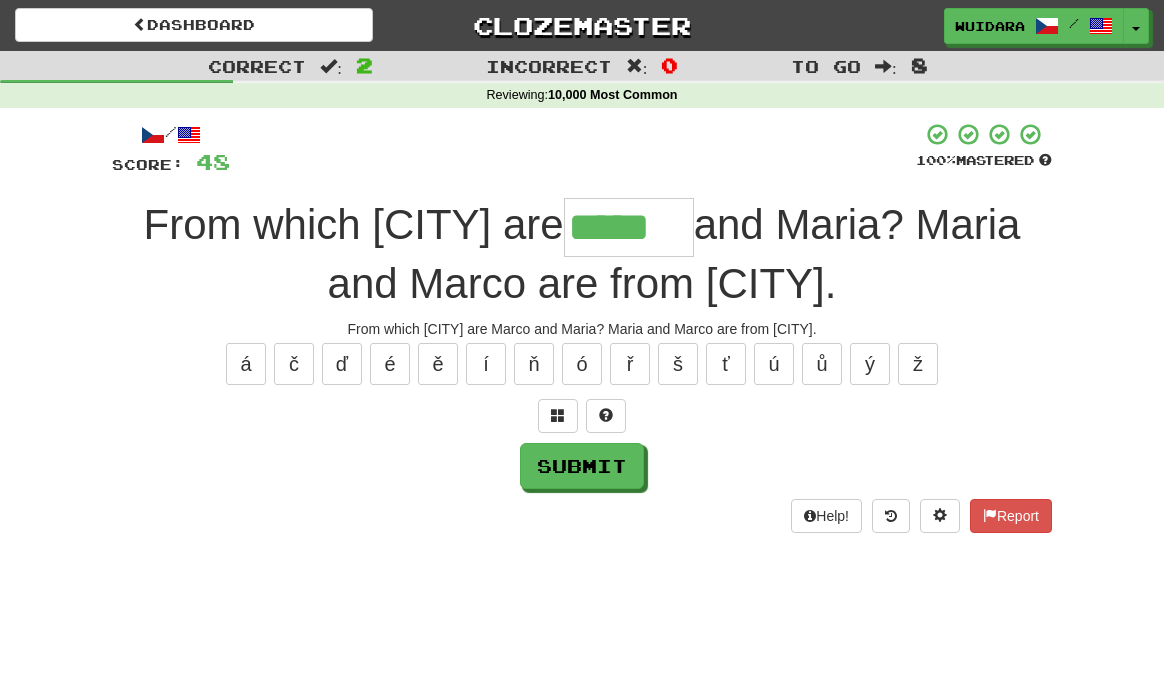 type on "*****" 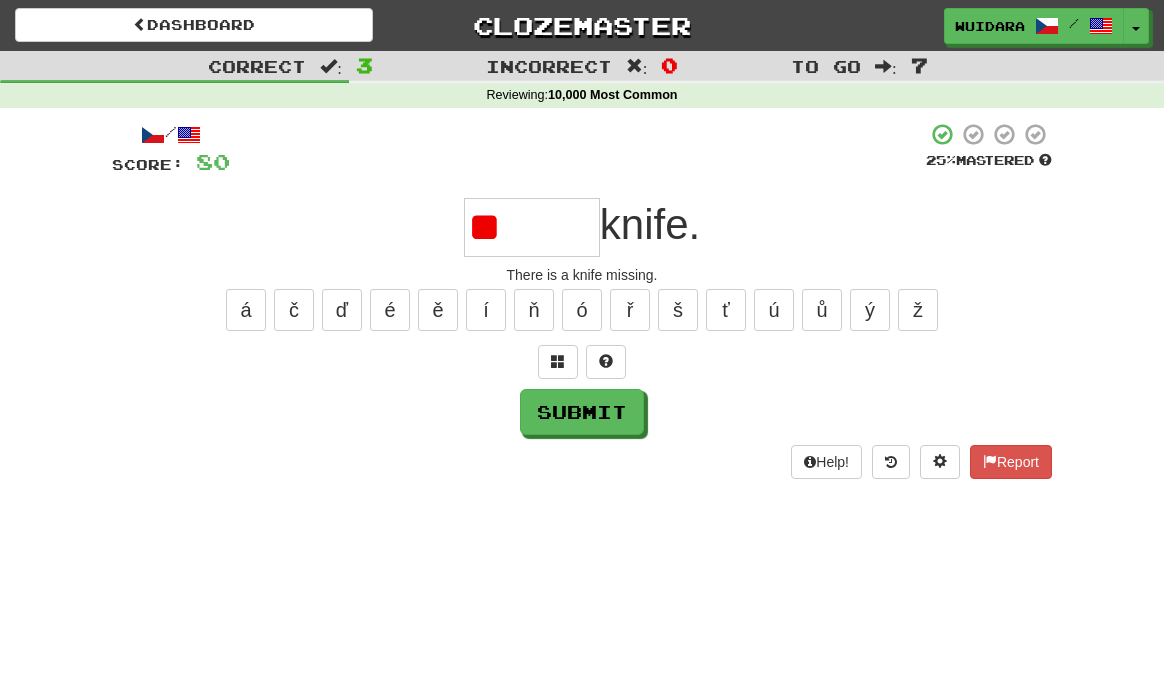 type on "*" 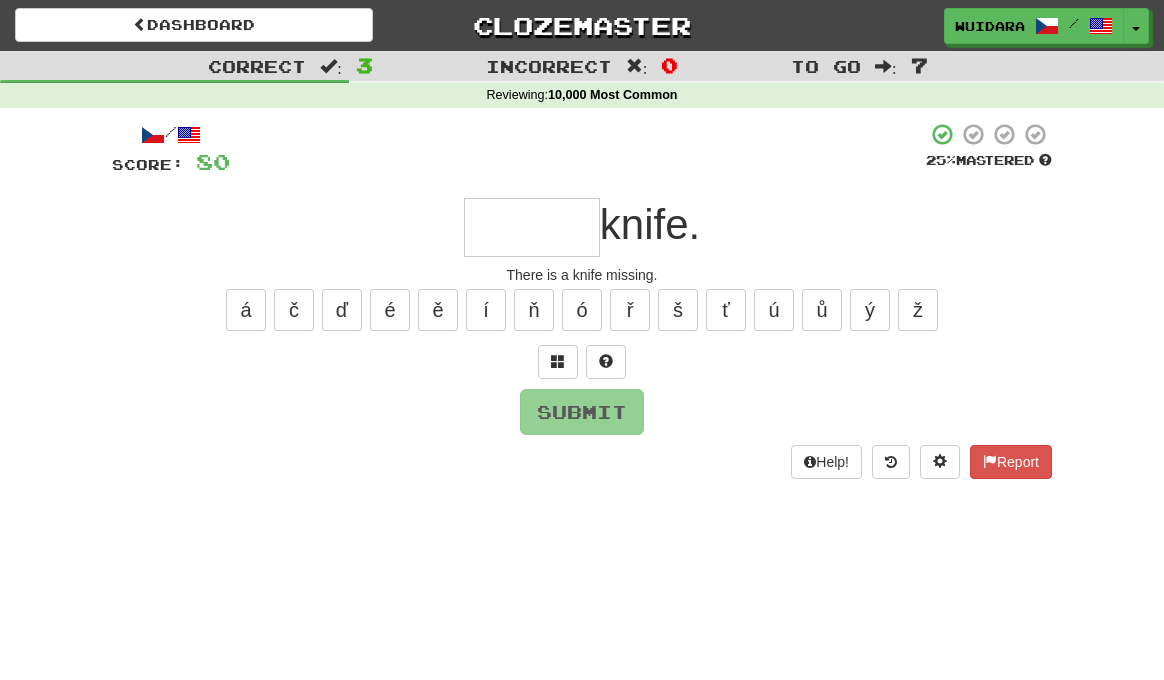 type on "*" 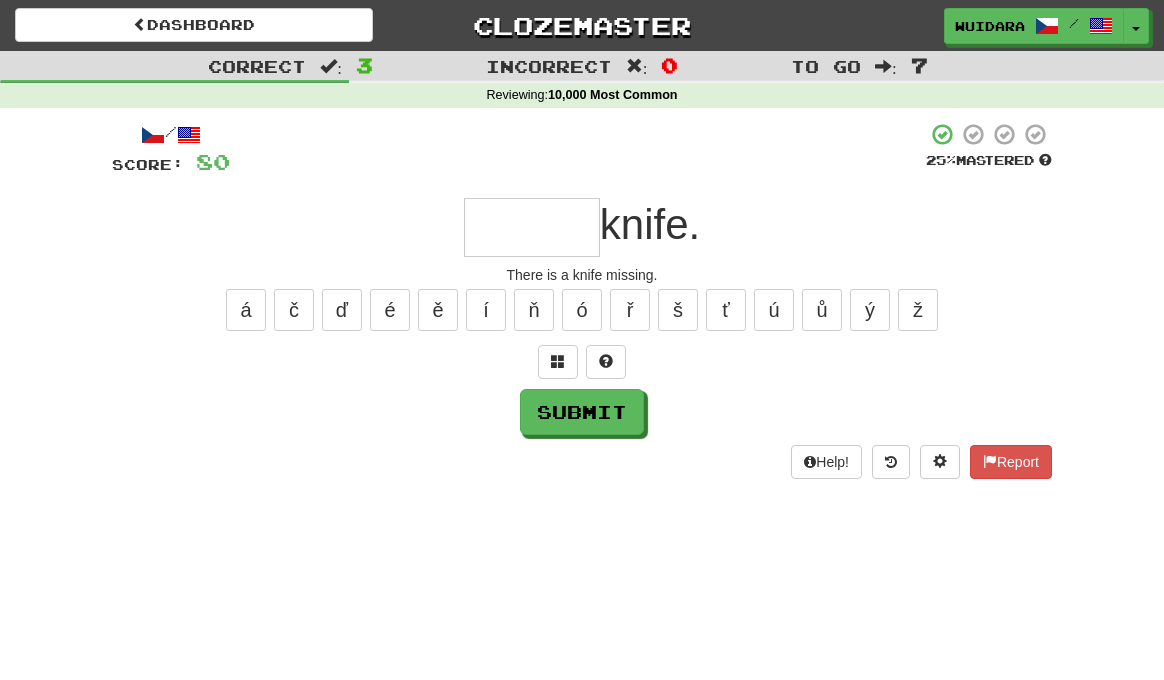 type on "*" 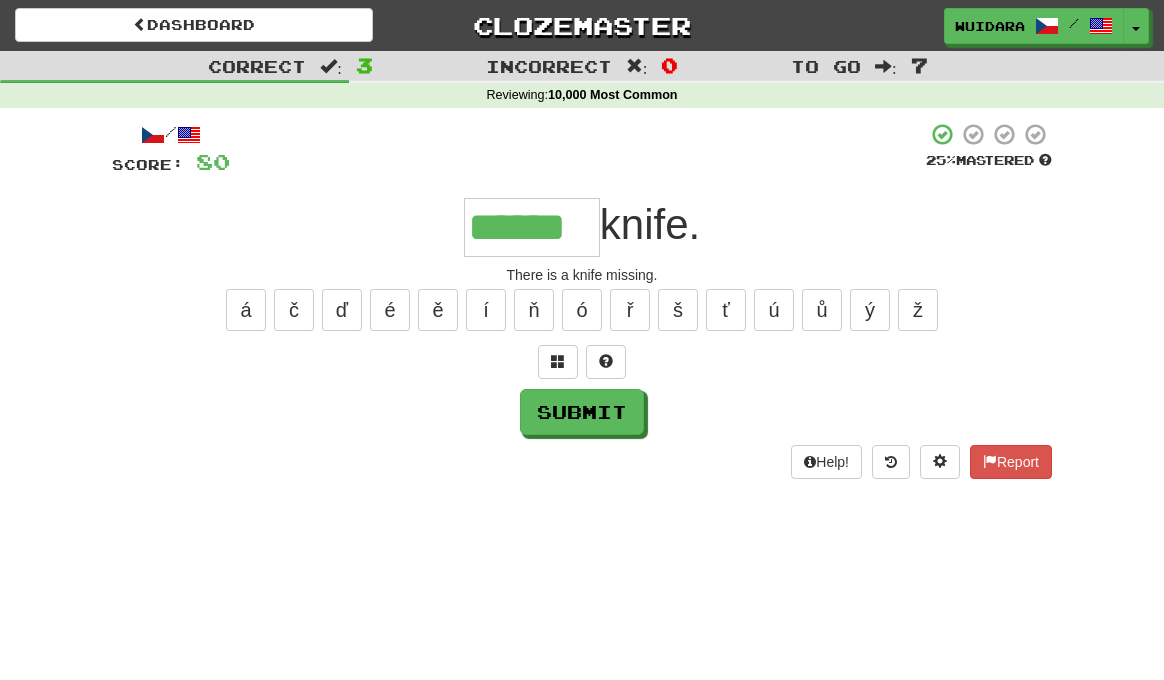type on "******" 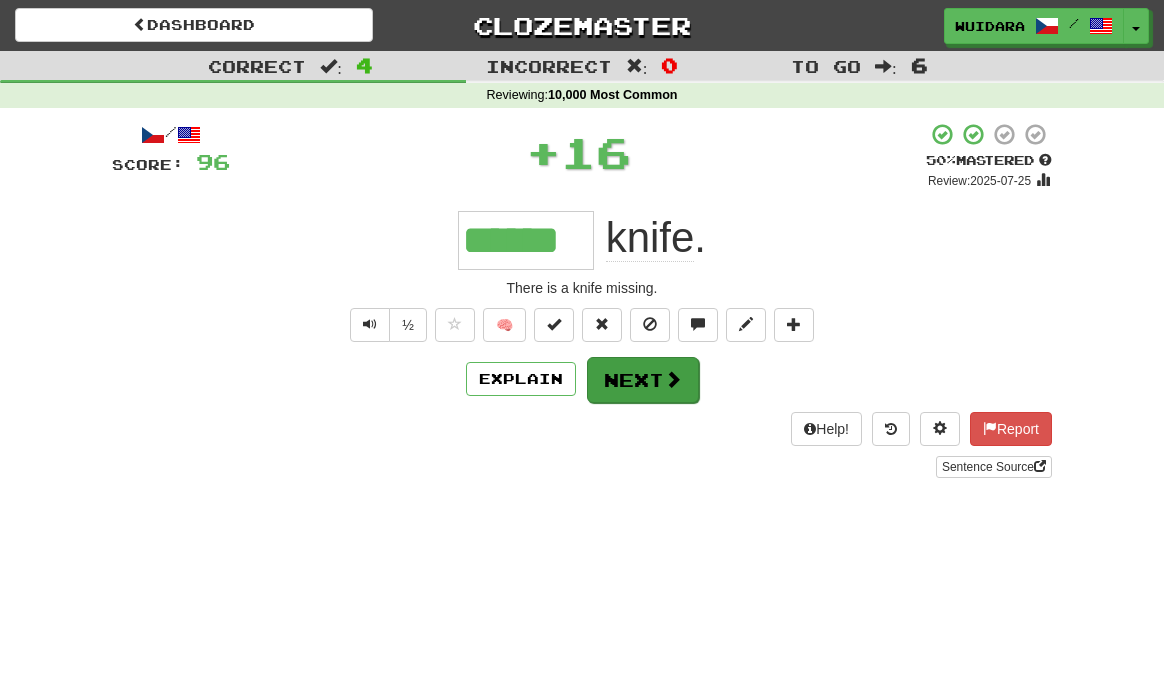 click on "Next" at bounding box center [643, 380] 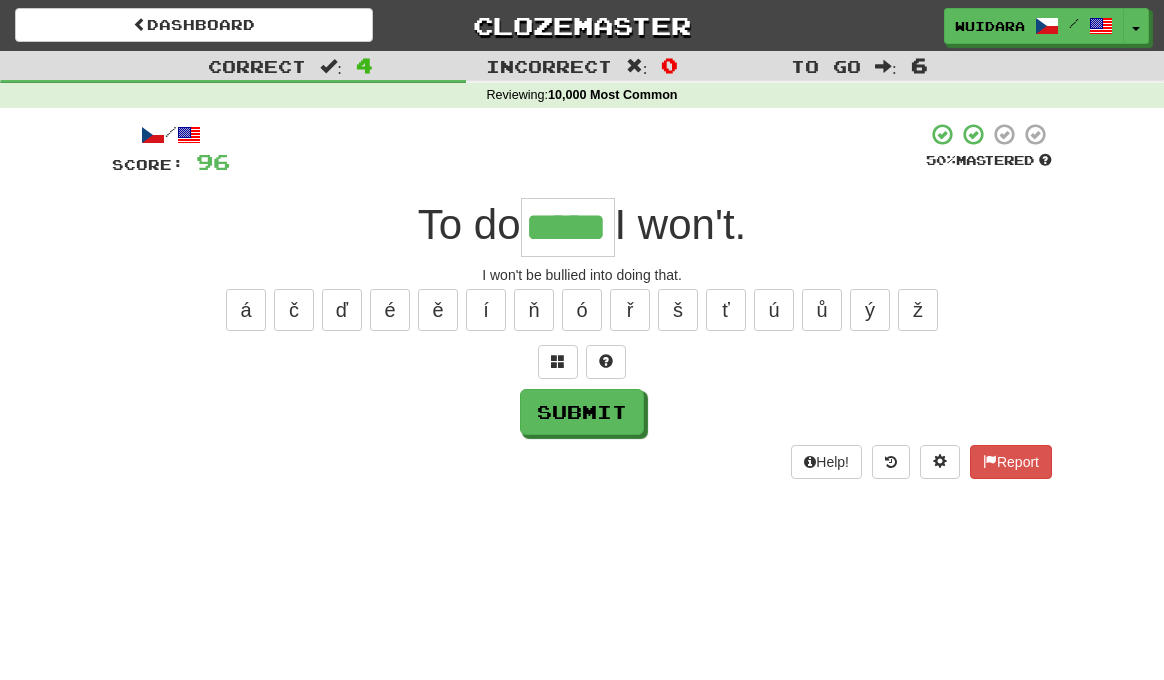 type on "*****" 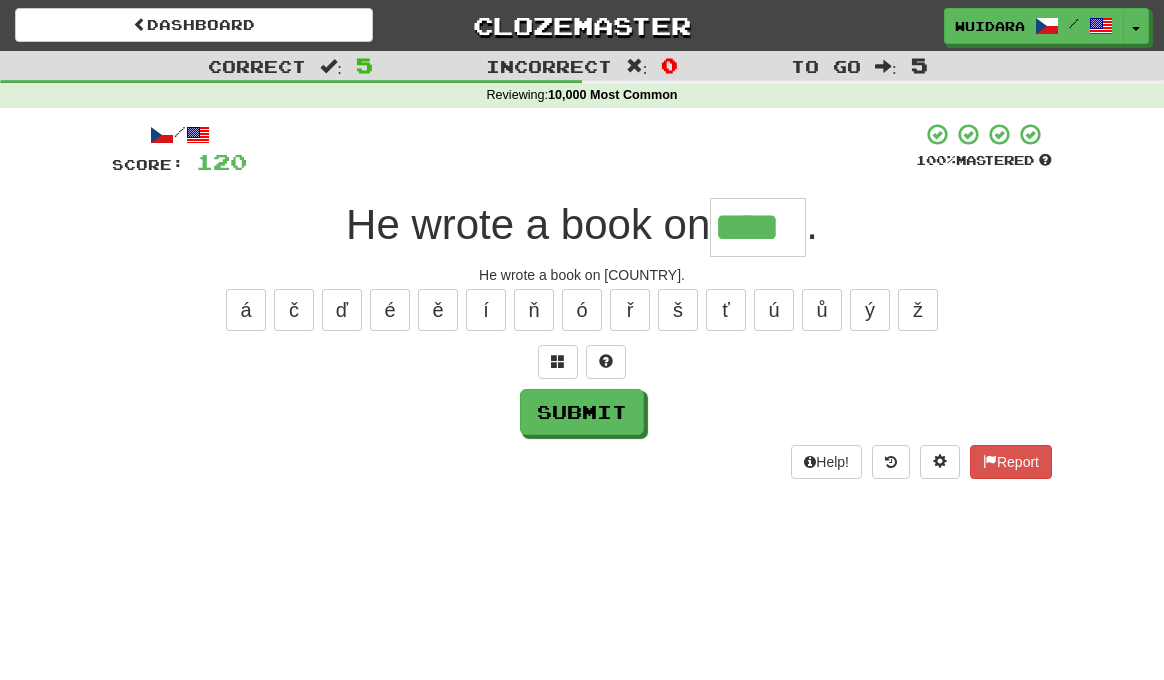 type on "****" 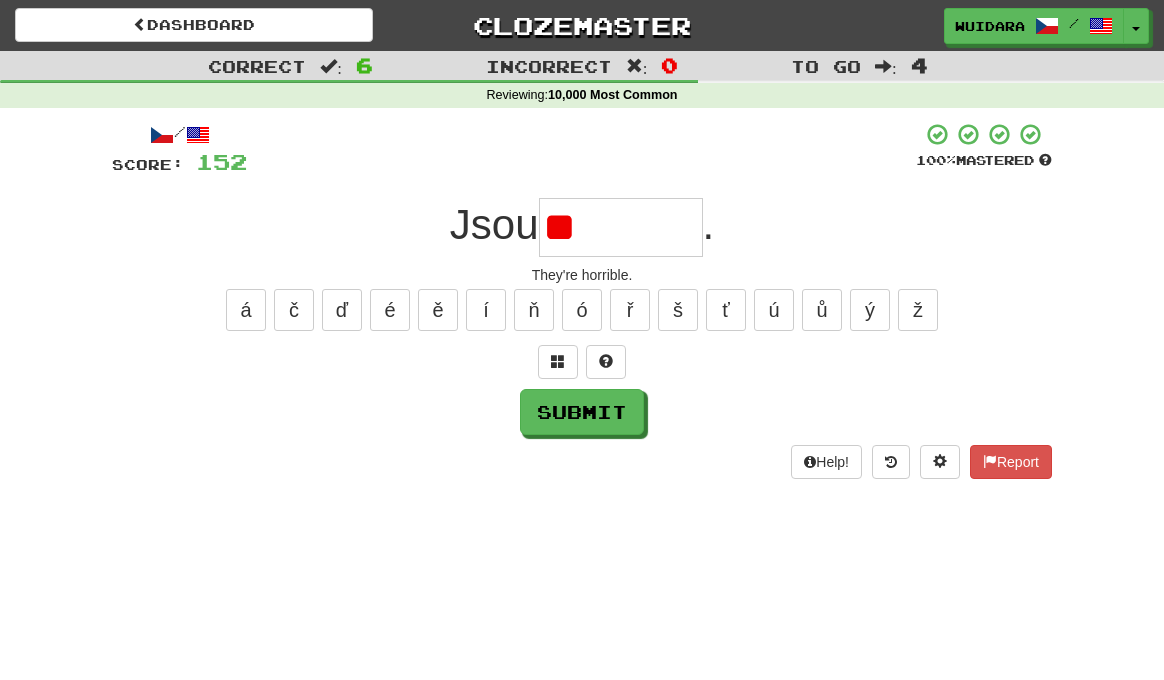 type on "*" 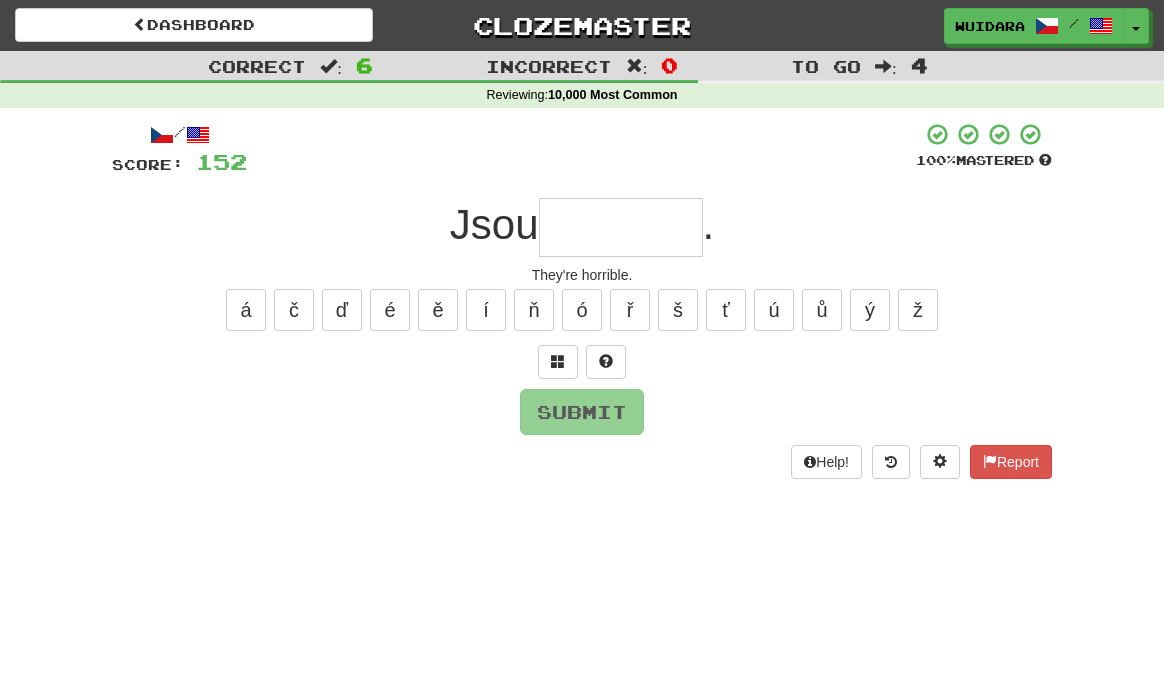 type on "*" 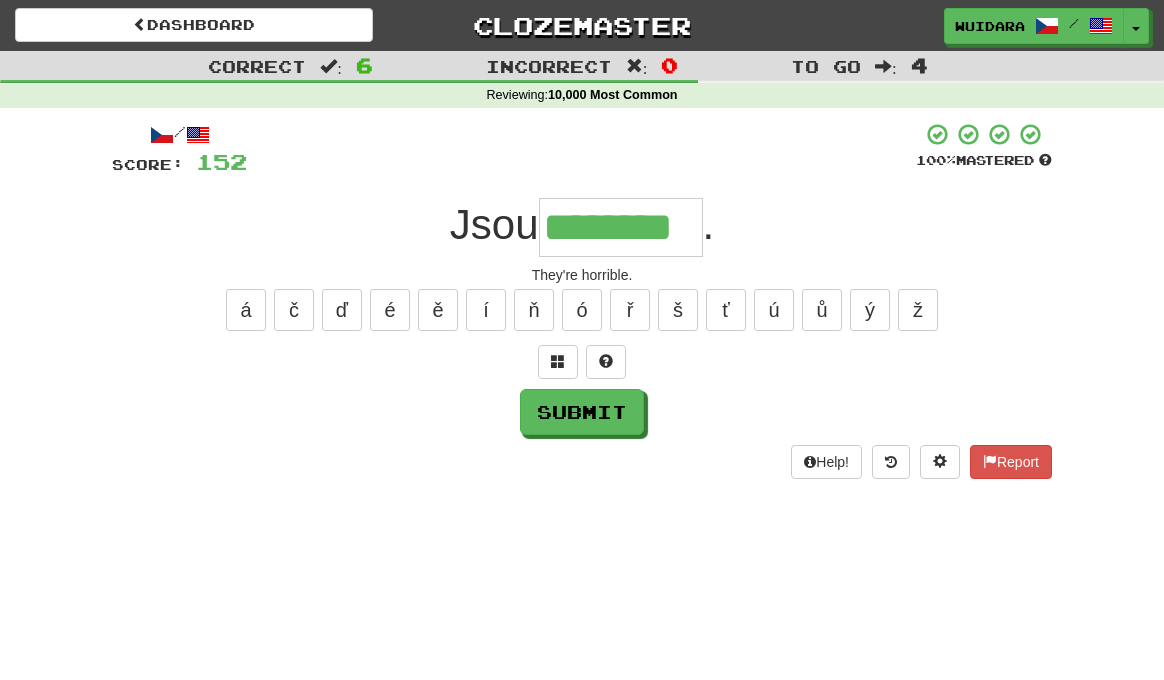 type on "********" 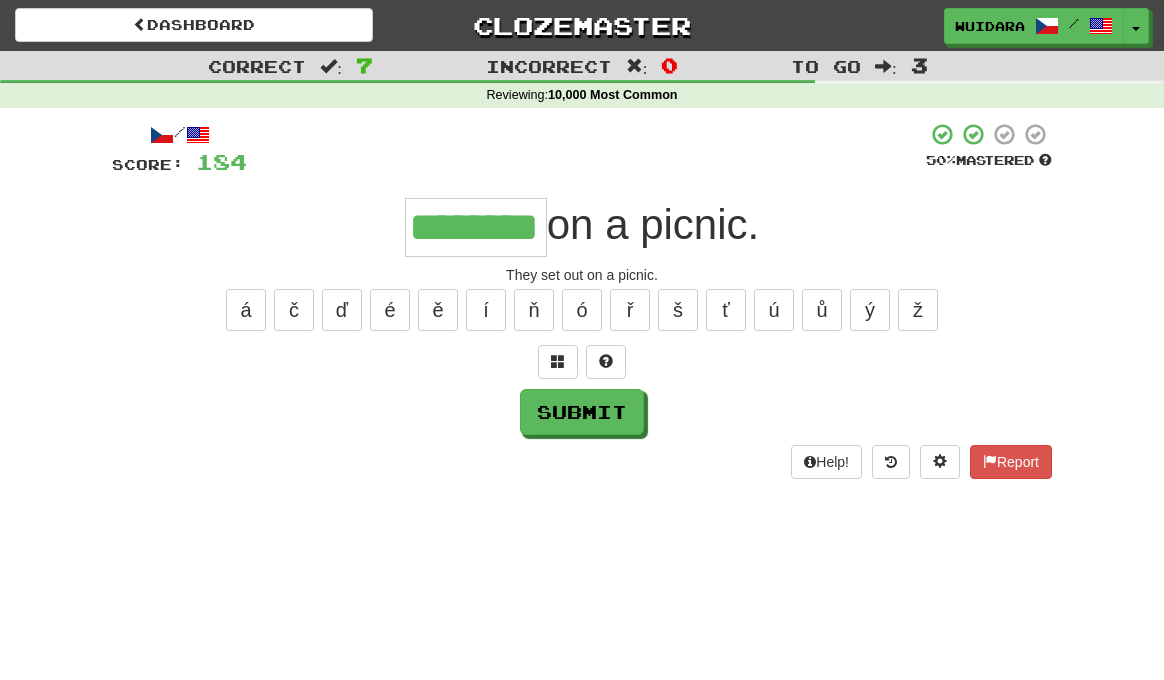 type on "********" 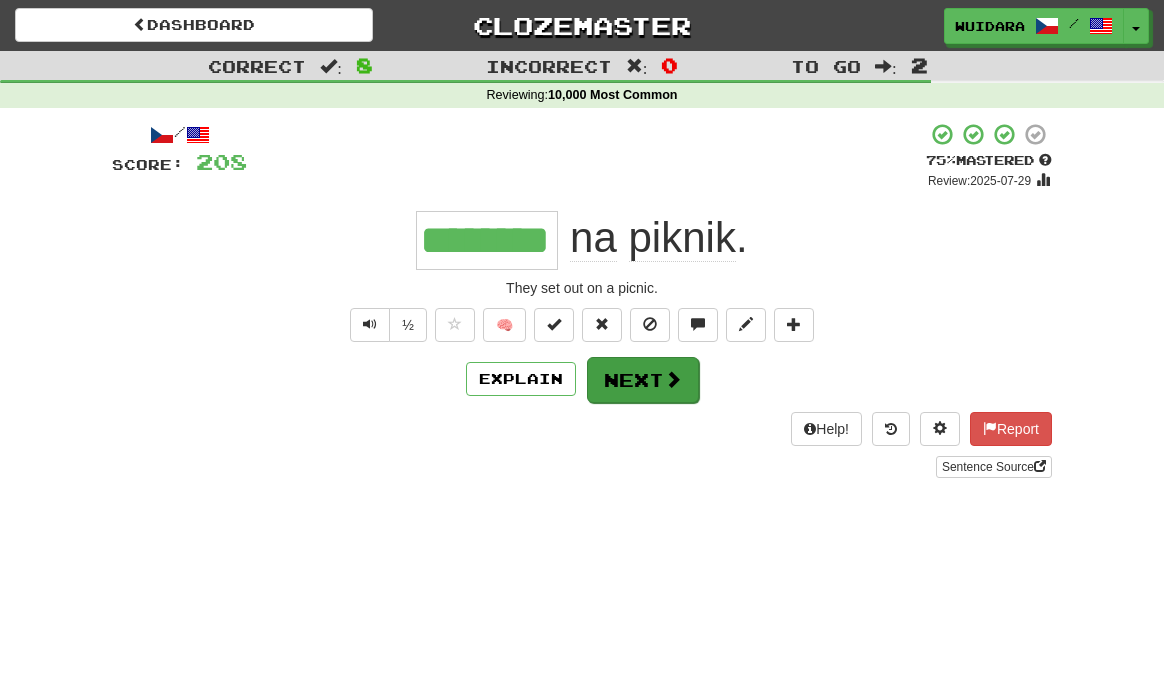 click on "Next" at bounding box center (643, 380) 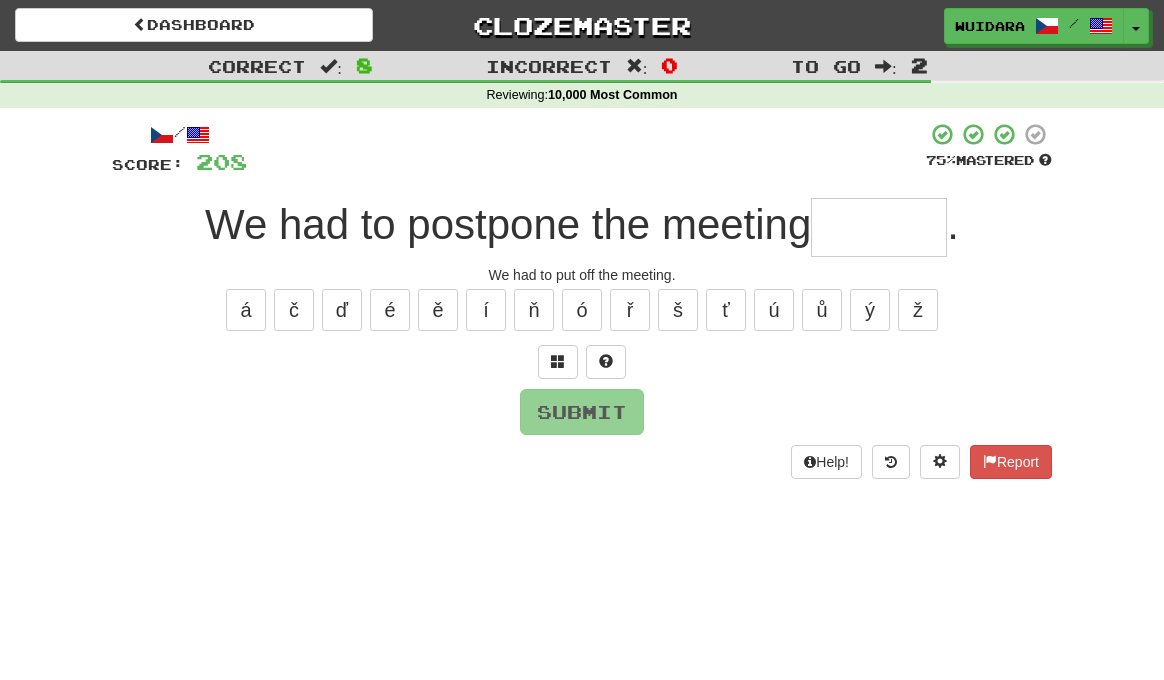 type on "*" 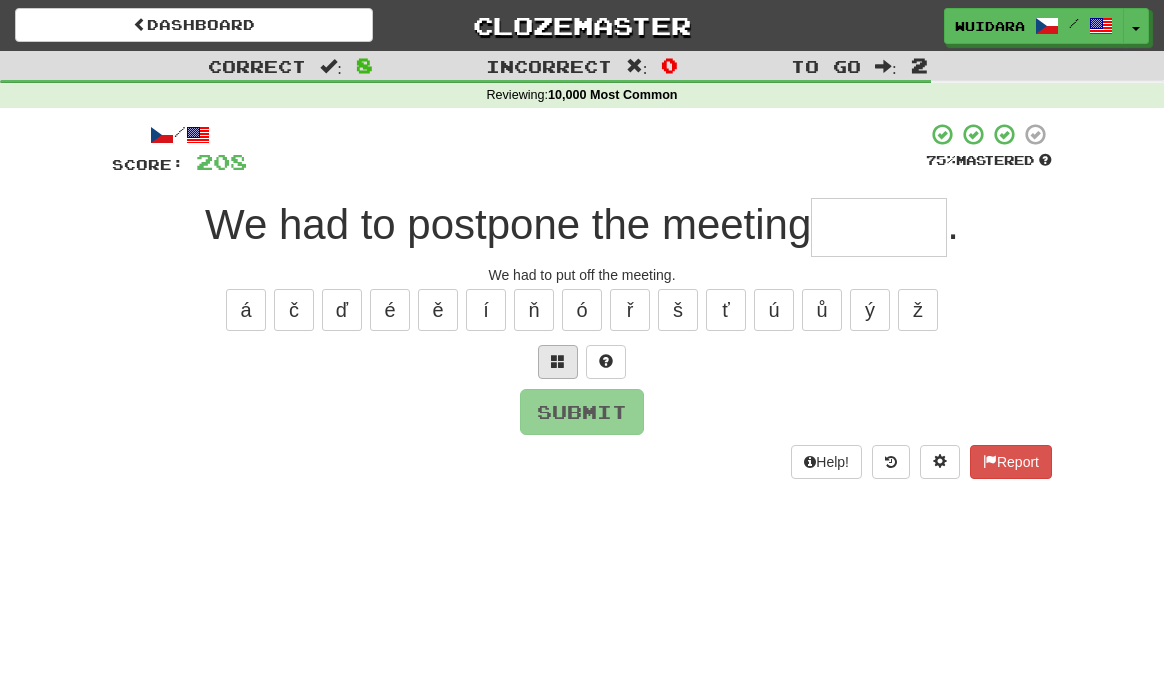 click at bounding box center (558, 362) 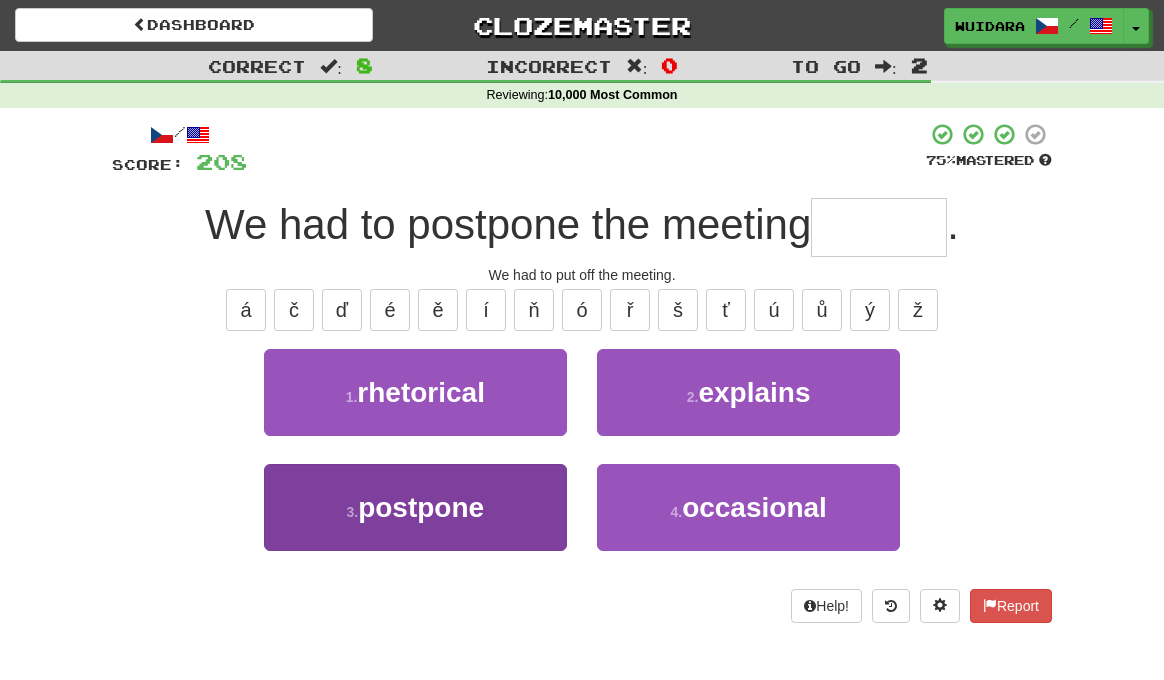 click on "3. postpone" at bounding box center (415, 507) 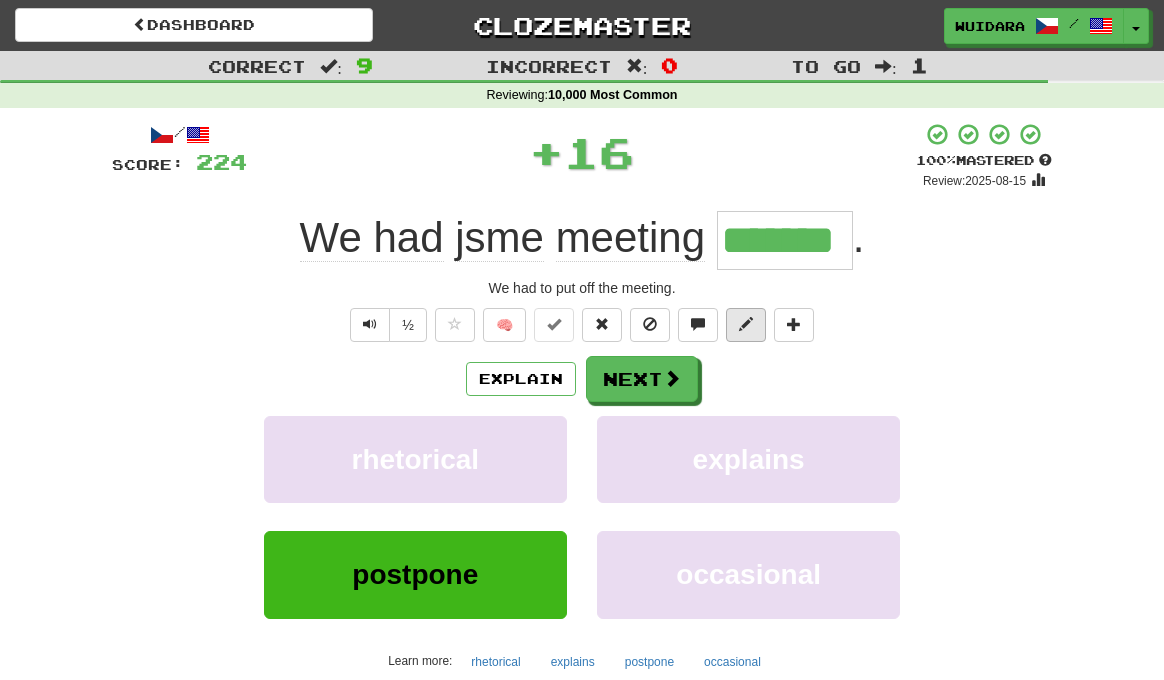 click at bounding box center [746, 325] 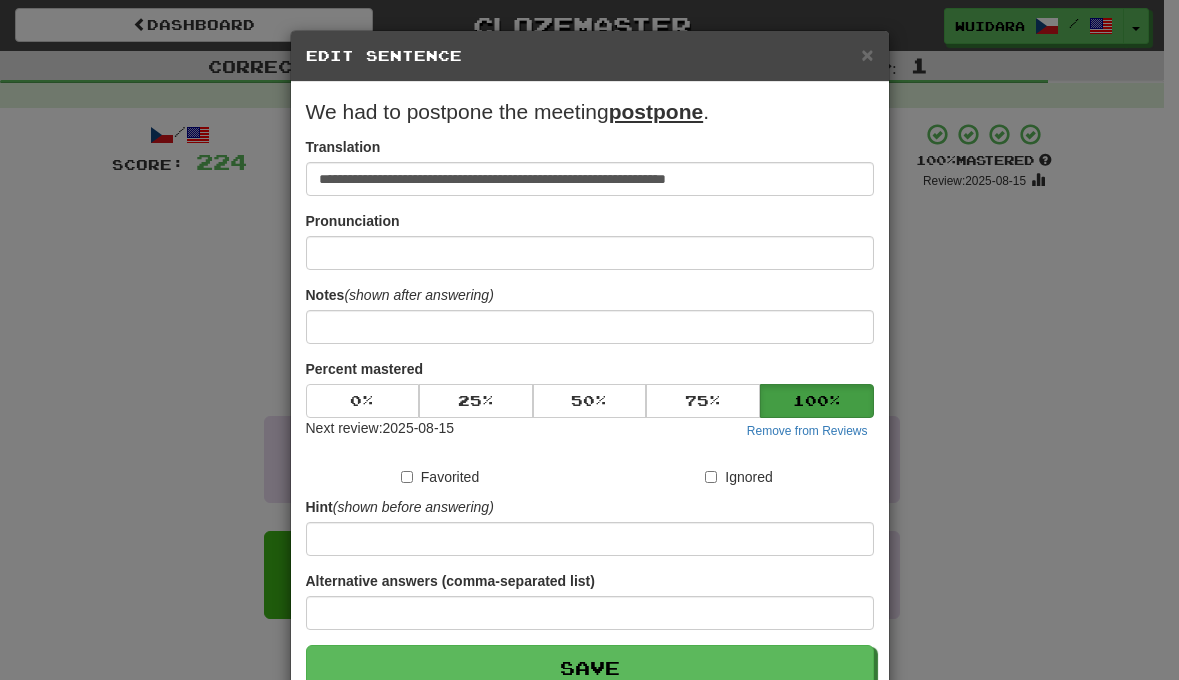 click on "**********" at bounding box center (590, 394) 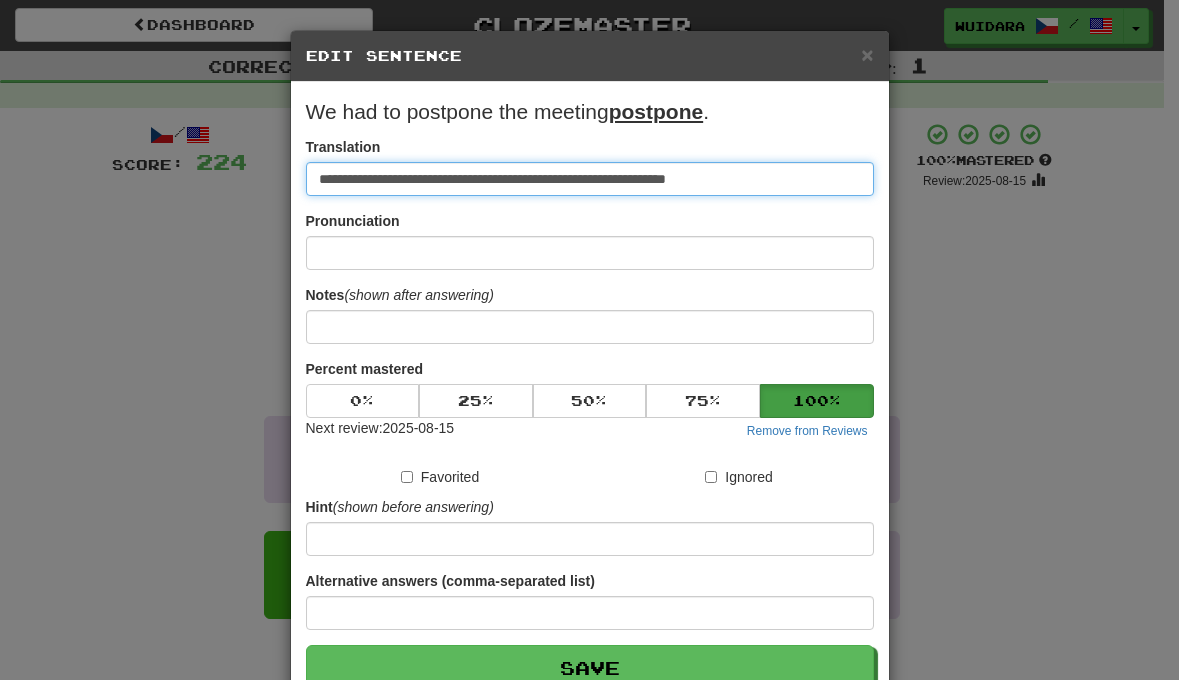 click on "**********" at bounding box center [590, 179] 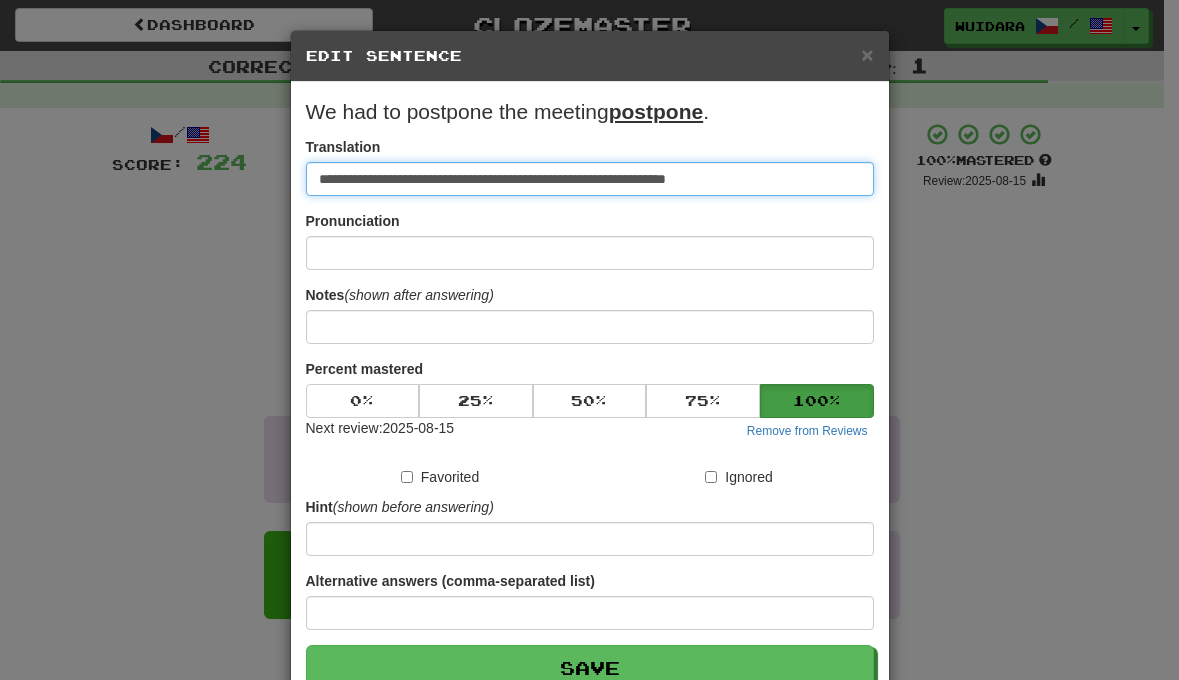drag, startPoint x: 588, startPoint y: 180, endPoint x: 727, endPoint y: 184, distance: 139.05754 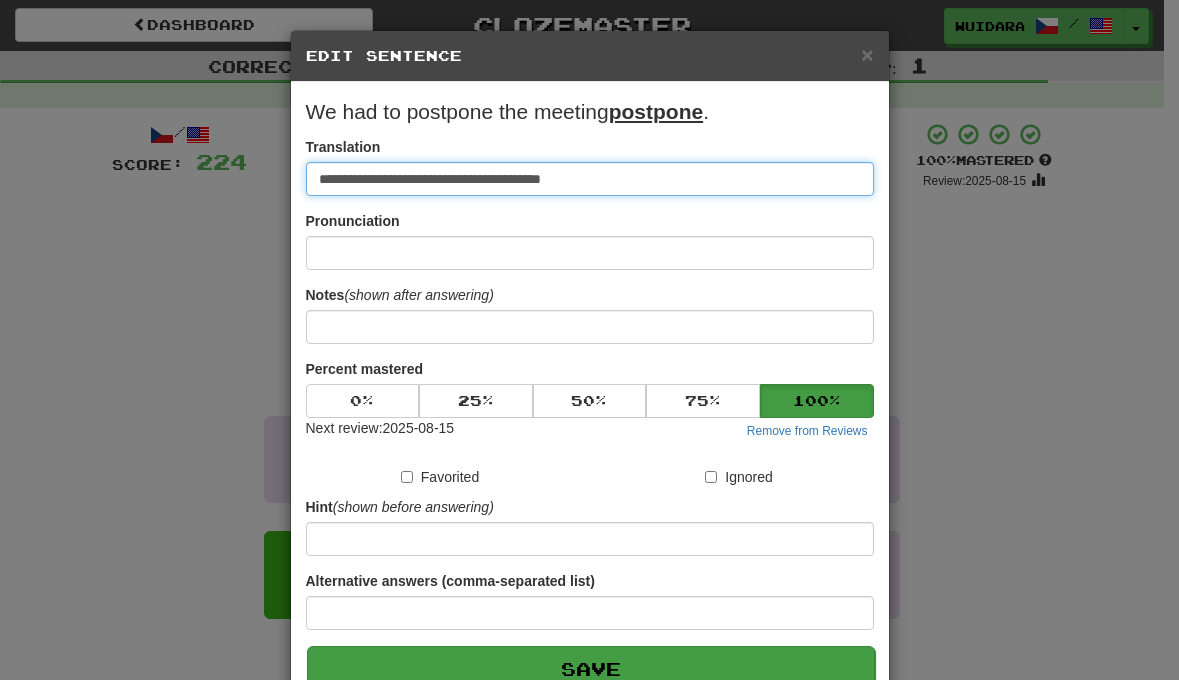 type on "**********" 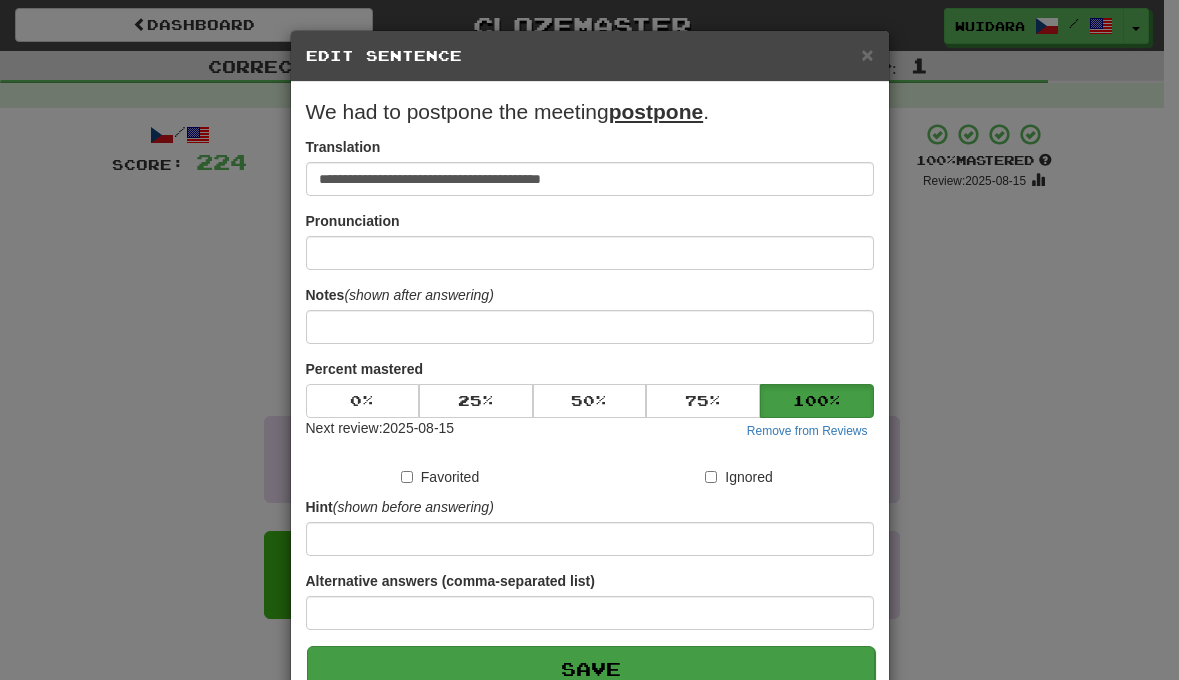 click on "Save" at bounding box center (591, 669) 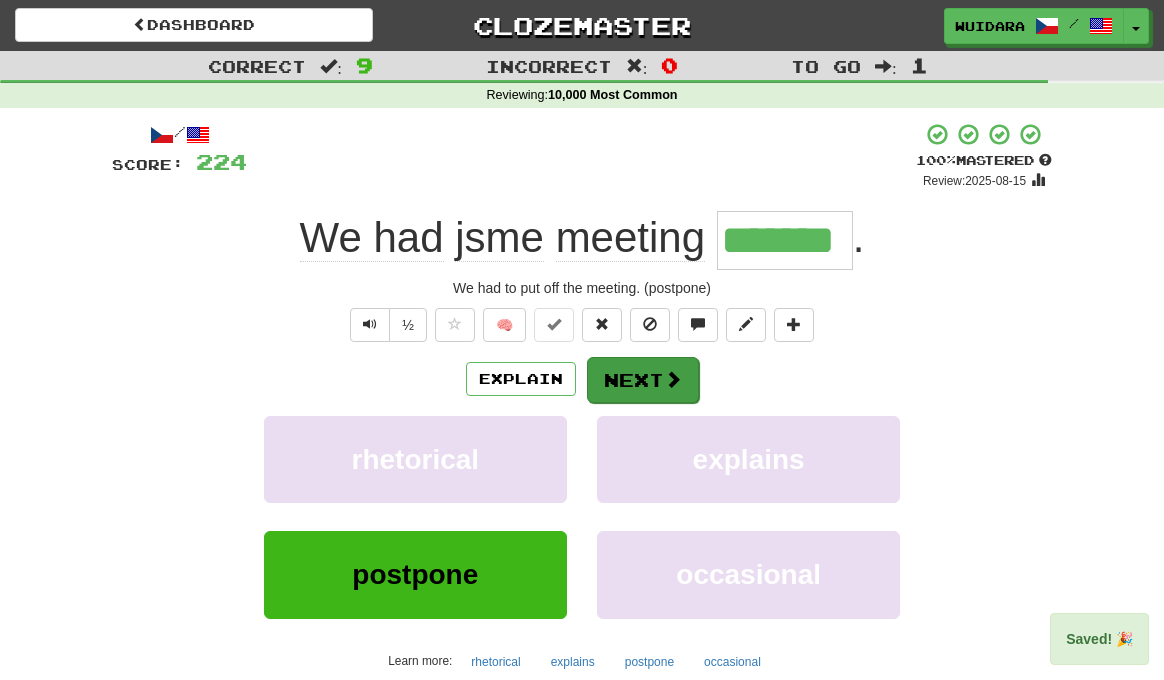 click at bounding box center (673, 379) 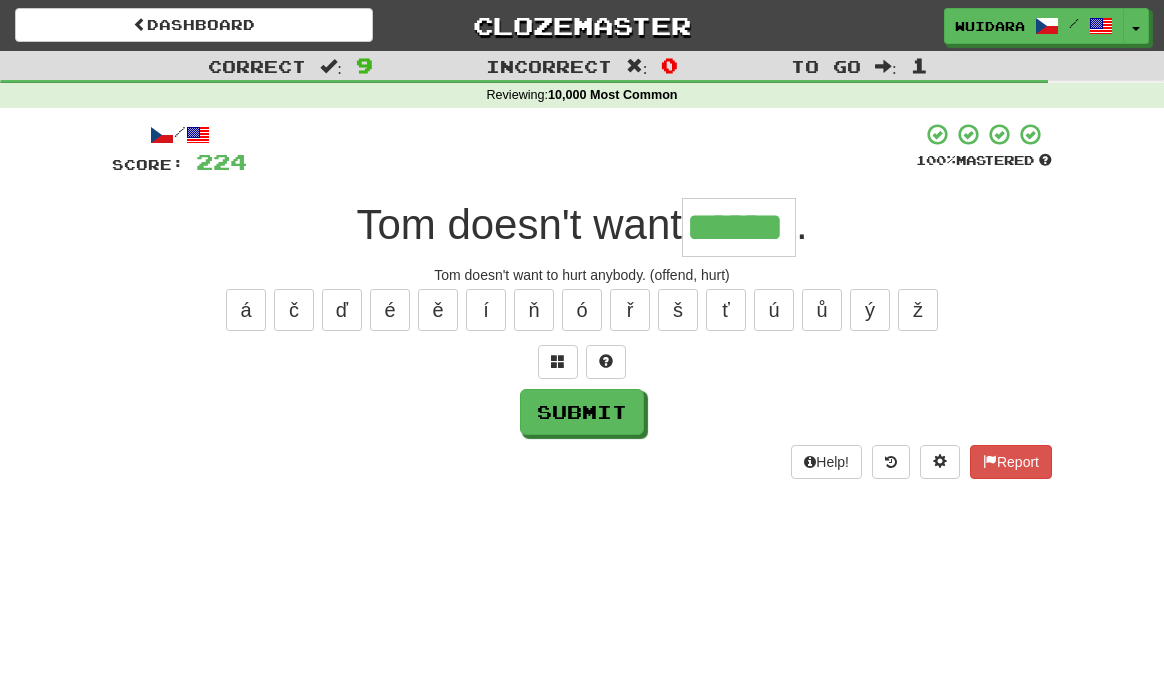 type on "******" 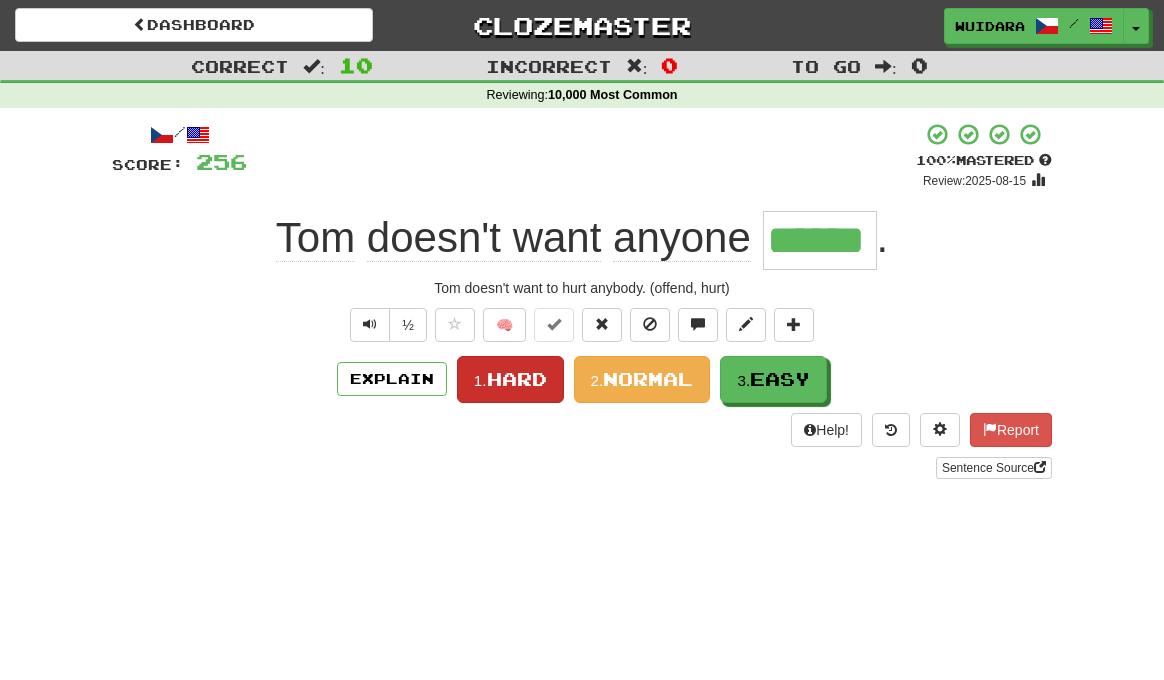 click on "Hard" at bounding box center (517, 379) 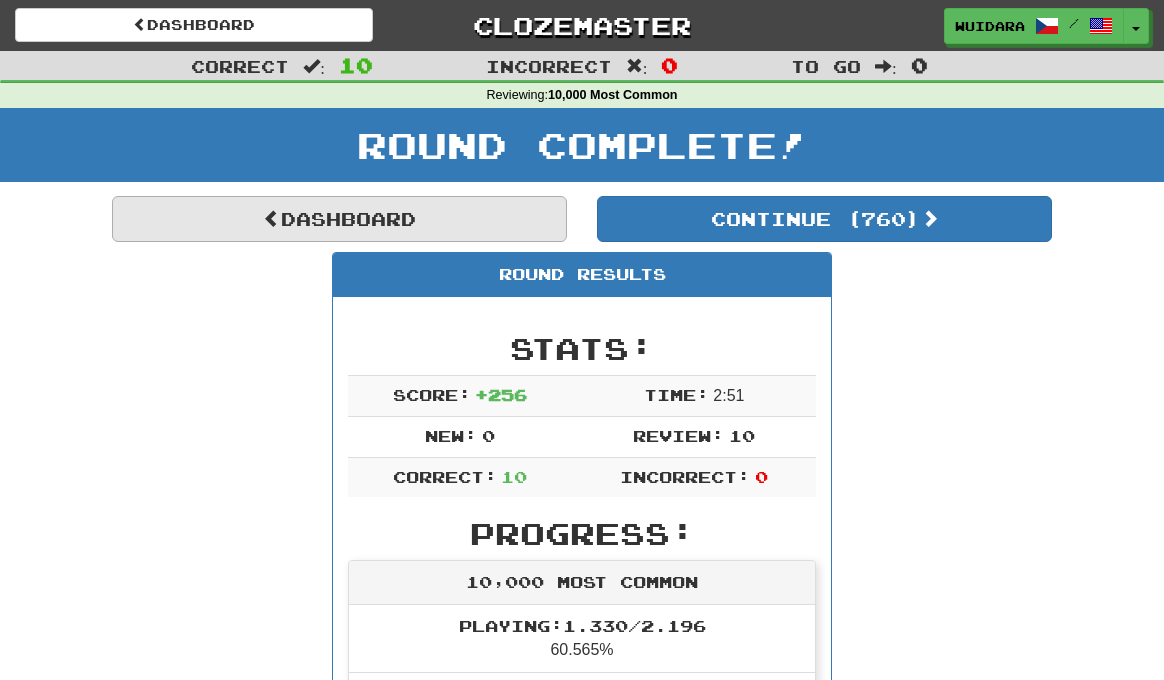 click on "Dashboard" at bounding box center (339, 219) 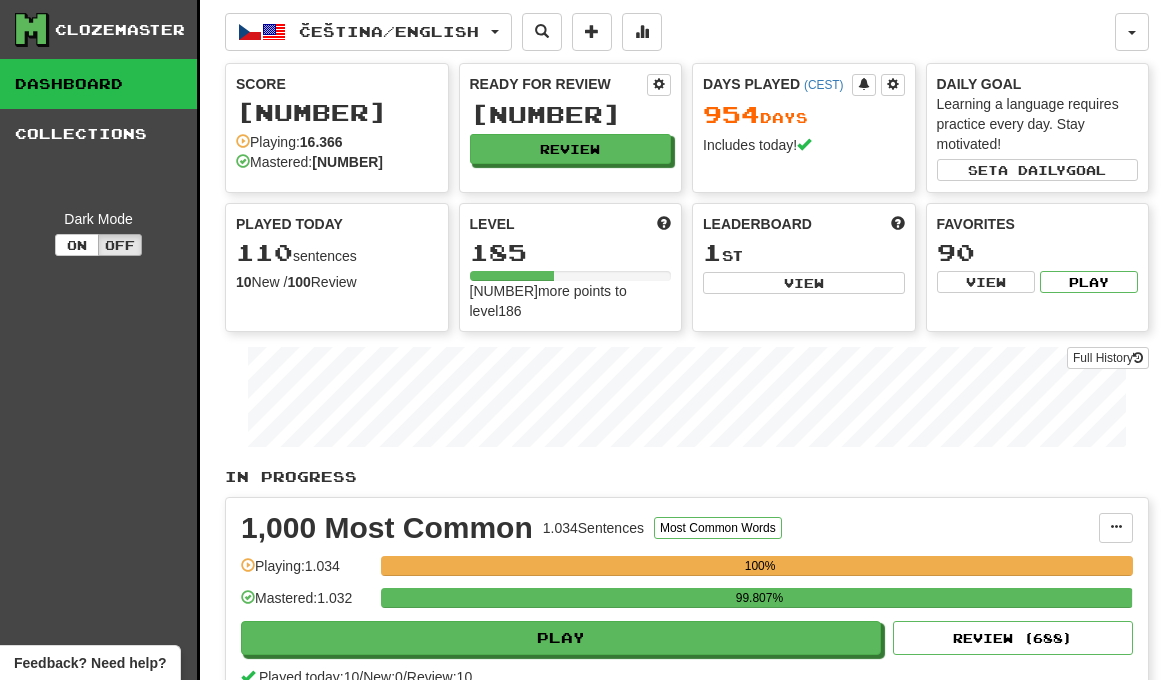 scroll, scrollTop: 0, scrollLeft: 0, axis: both 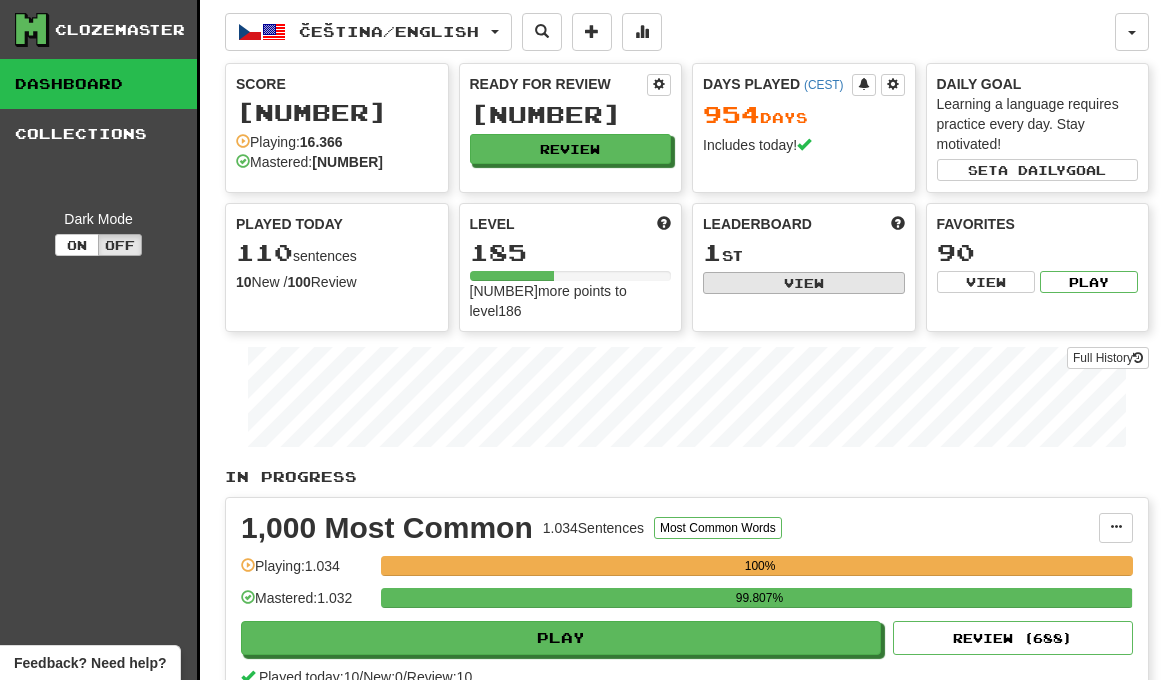 click on "View" at bounding box center (804, 283) 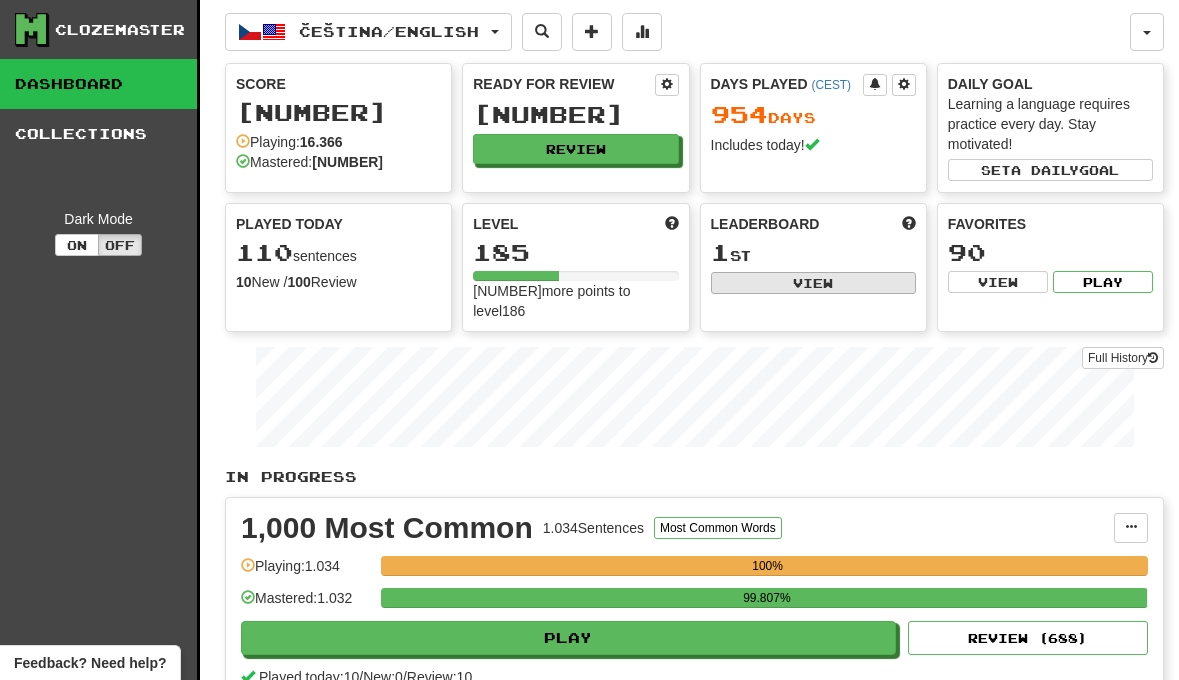 select on "**********" 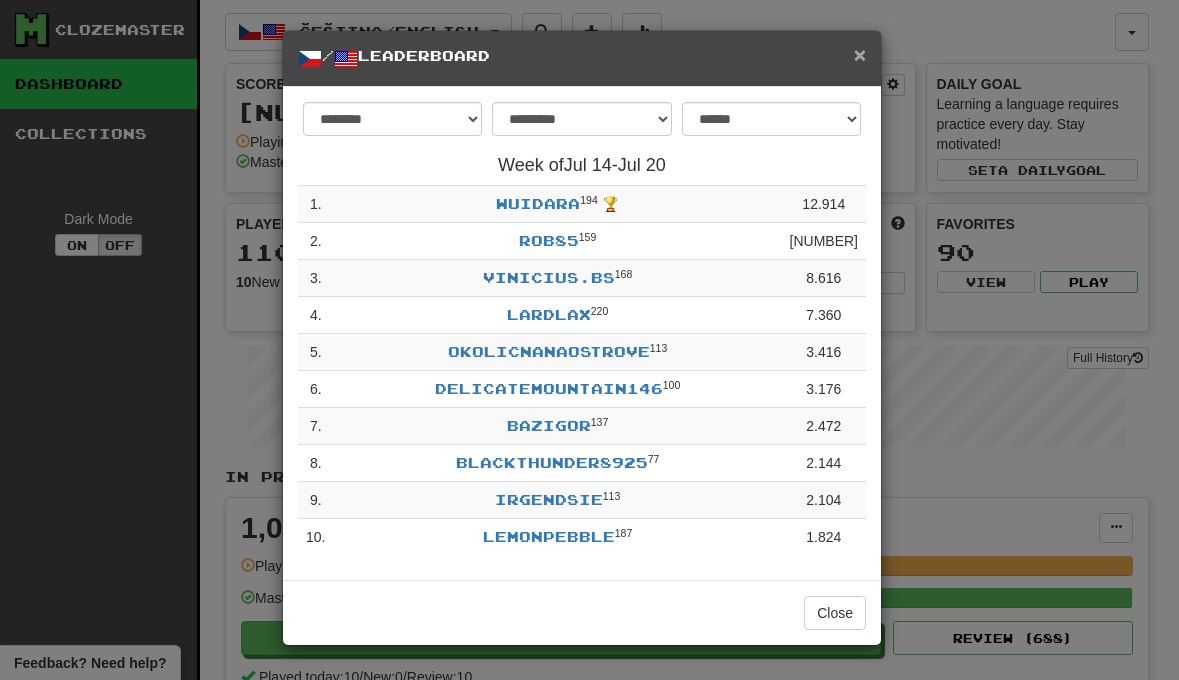 click on "×" at bounding box center [860, 54] 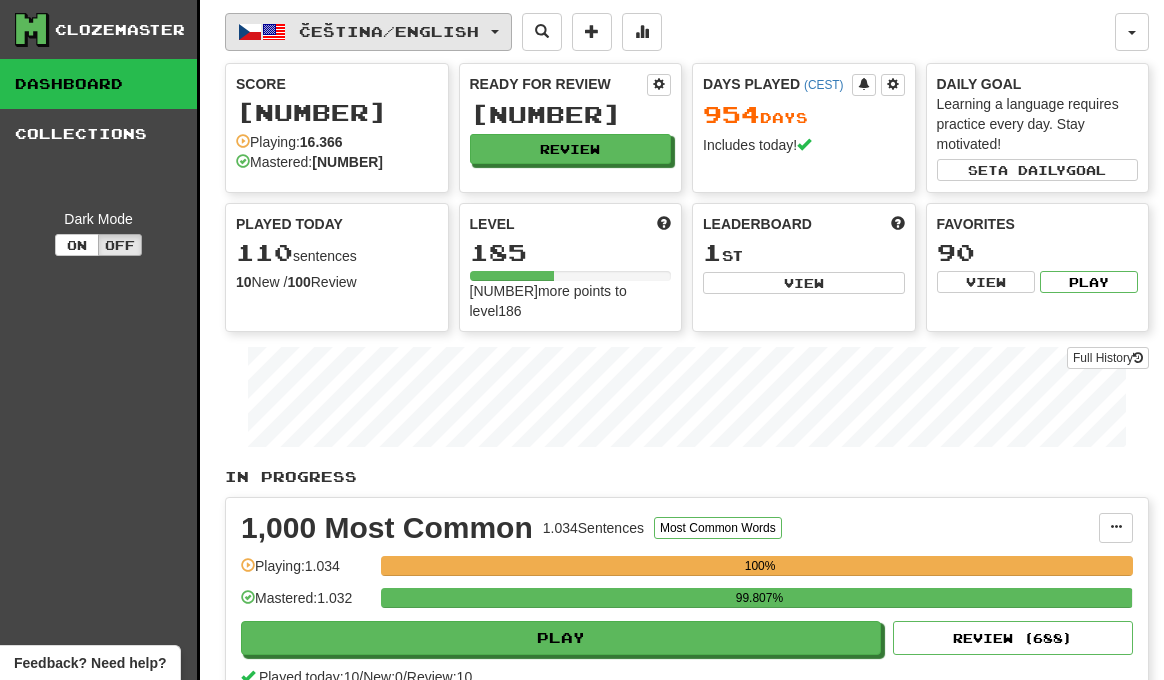 click on "Čeština  /  English" at bounding box center [389, 31] 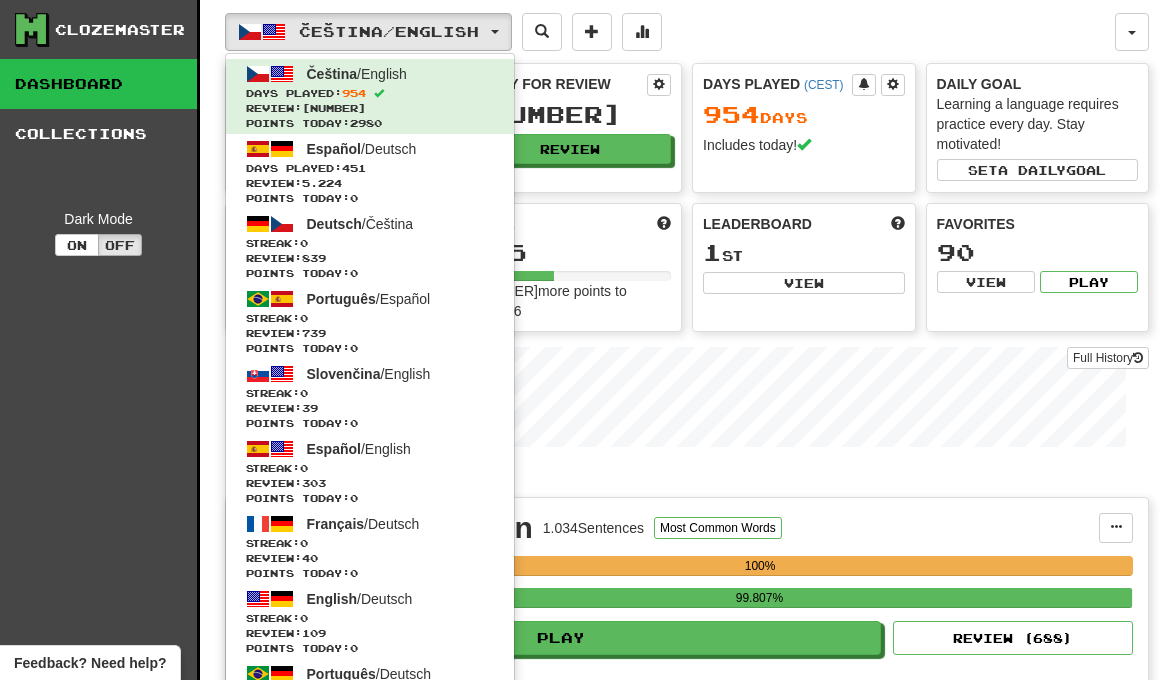 click on "Čeština  /  English Čeština  /  English Days Played:  954   Review:  12.255 Points today:  2980 Español  /  Deutsch Days Played:  451   Review:  5.224 Points today:  0 Deutsch  /  Čeština Streak:  0   Review:  839 Points today:  0 Português  /  Español Streak:  0   Review:  739 Points today:  0 Slovenčina  /  English Streak:  0   Review:  39 Points today:  0 Español  /  English Streak:  0   Review:  303 Points today:  0 Français  /  Deutsch Streak:  0   Review:  40 Points today:  0 English  /  Deutsch Streak:  0   Review:  109 Points today:  0 Português  /  Deutsch Streak:  0   Review:  40 Points today:  0 Română  /  English Streak:  0   Review:  20 Points today:  0 Latina  /  English Streak:  0   Review:  30 Points today:  0 Čeština  /  Français Streak:  0   Review:  0 Points today:  0 Deutsch  /  English Streak:  0   Review:  0 Points today:  0 English  /  Čeština Streak:  0   Review:  0 Points today:  0 Hrvatski  /  English Streak:  0   Review:  0 Points today:  0 Português  /  English" at bounding box center [670, 32] 